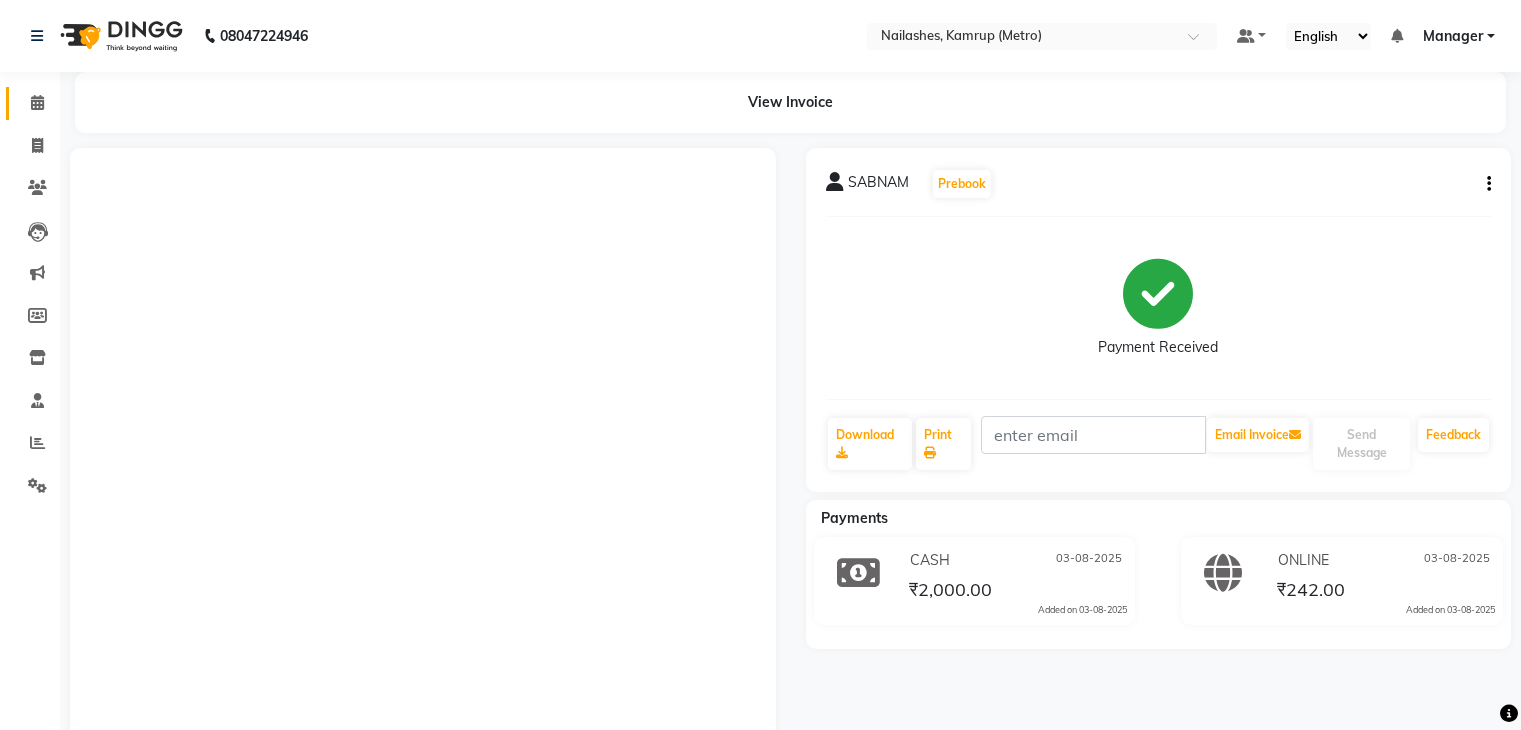 scroll, scrollTop: 0, scrollLeft: 0, axis: both 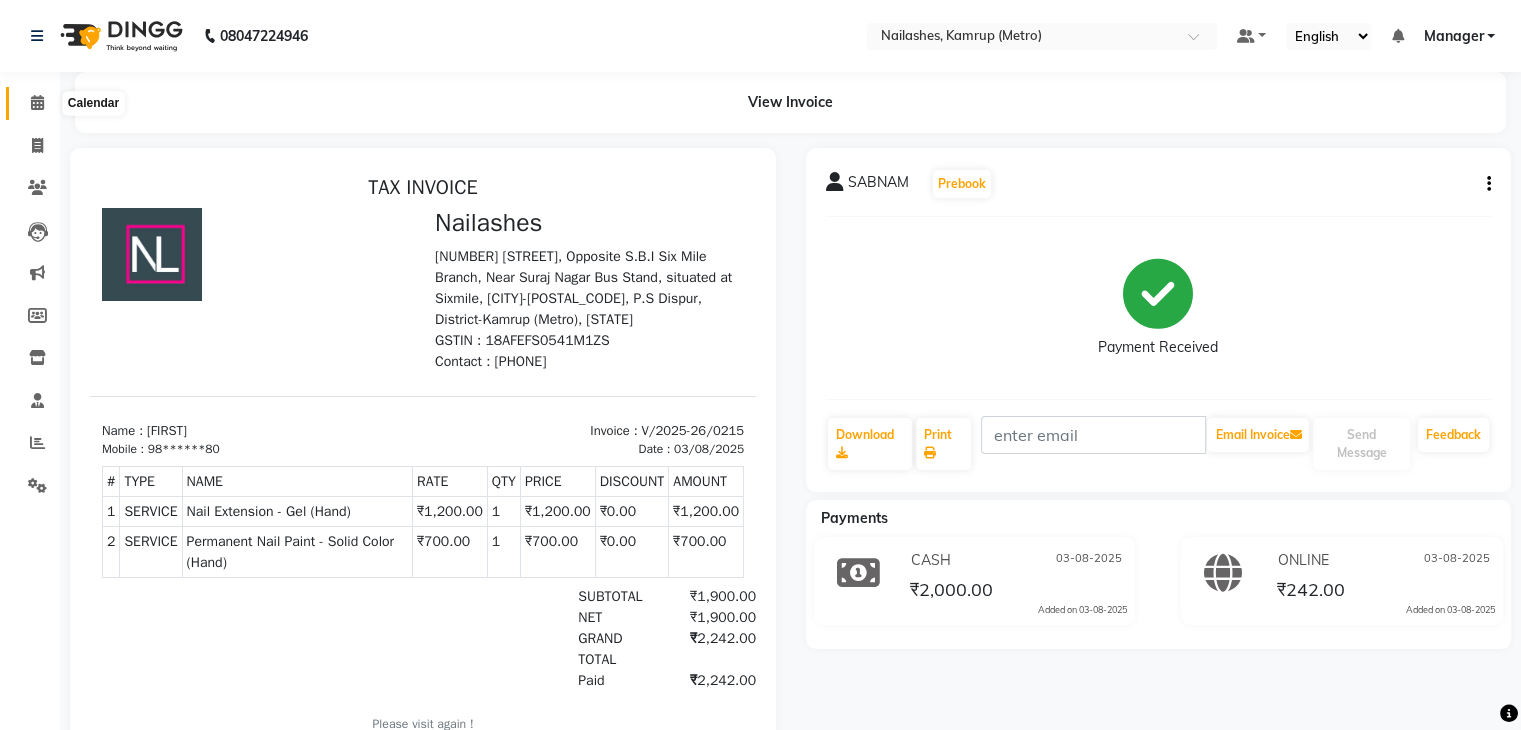 click 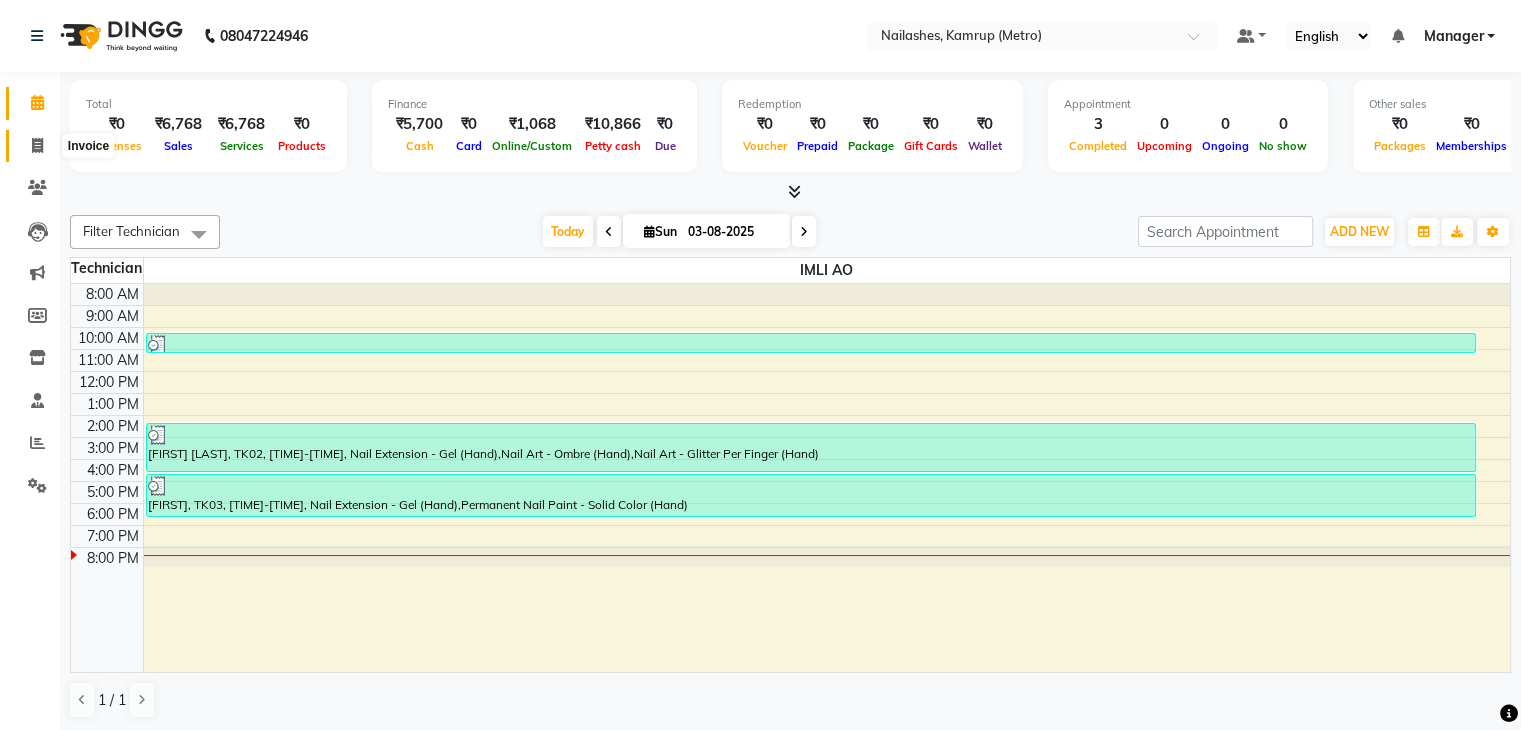click 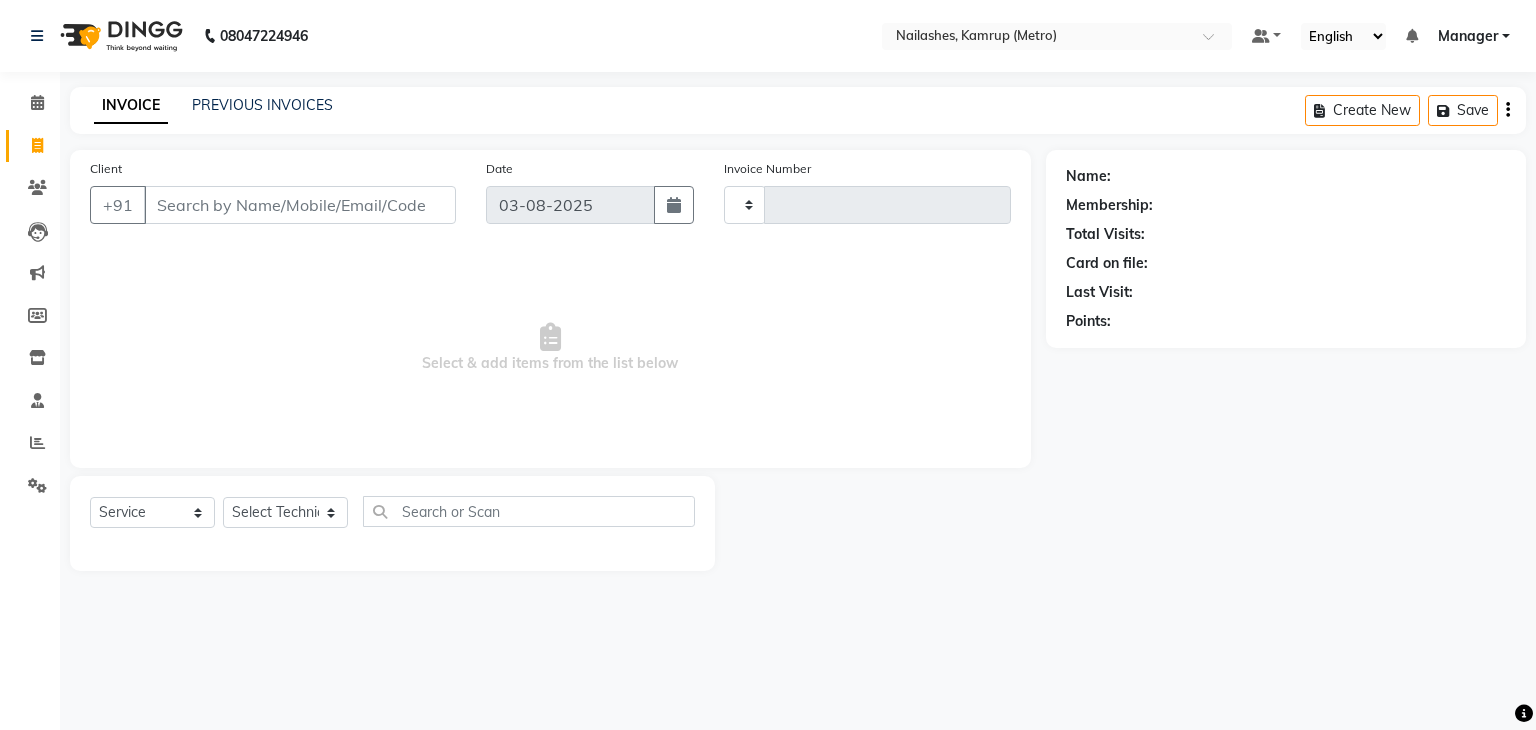 type on "0216" 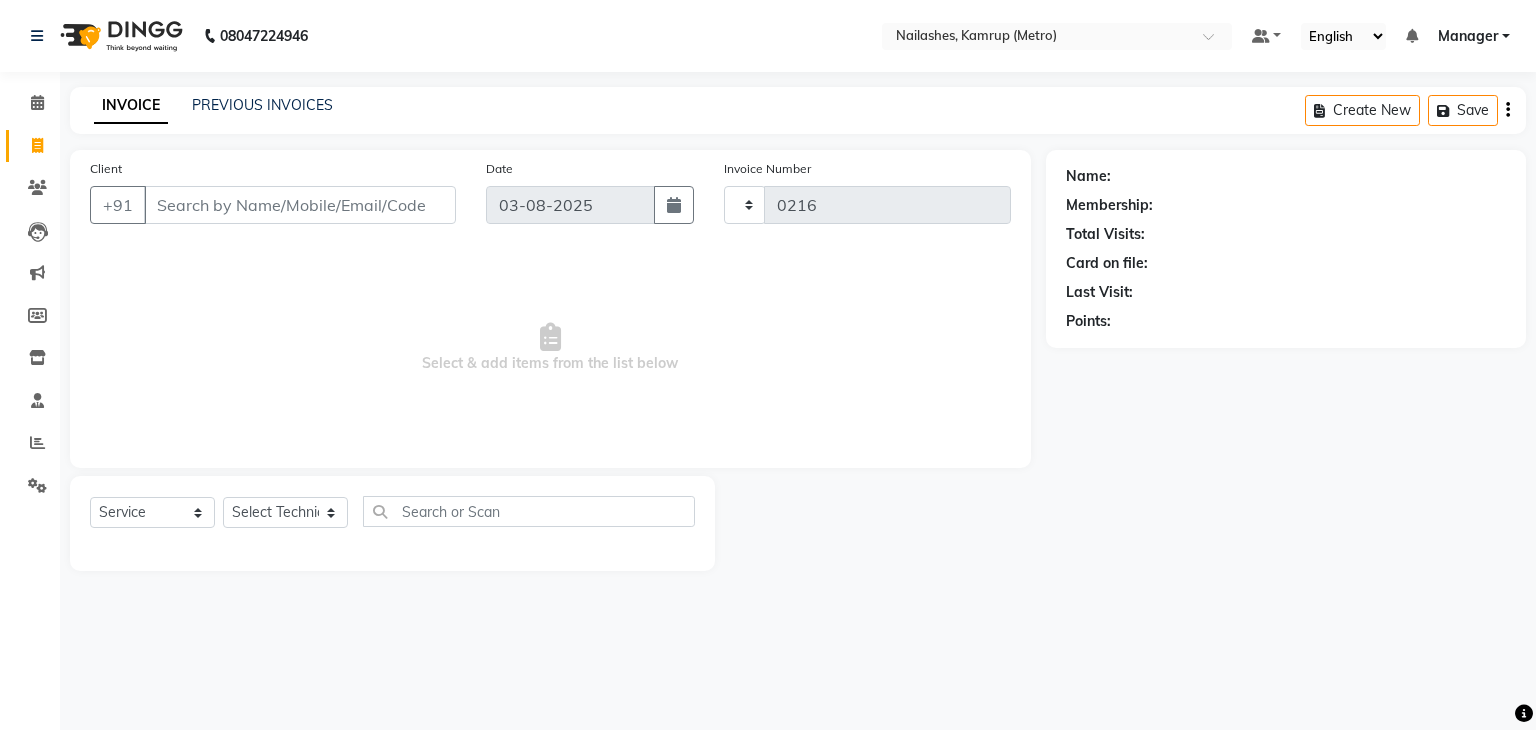 select on "7190" 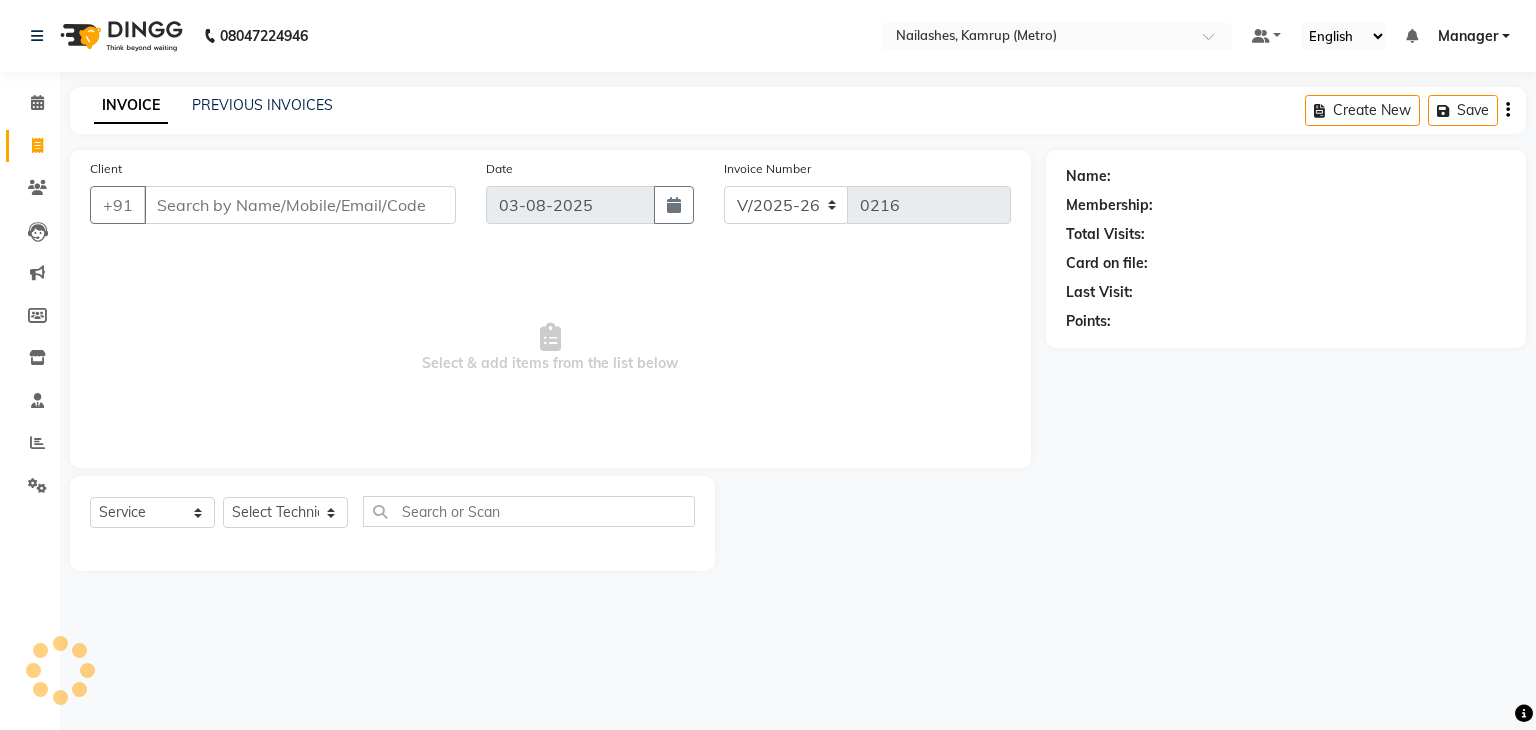 click on "Client" at bounding box center [300, 205] 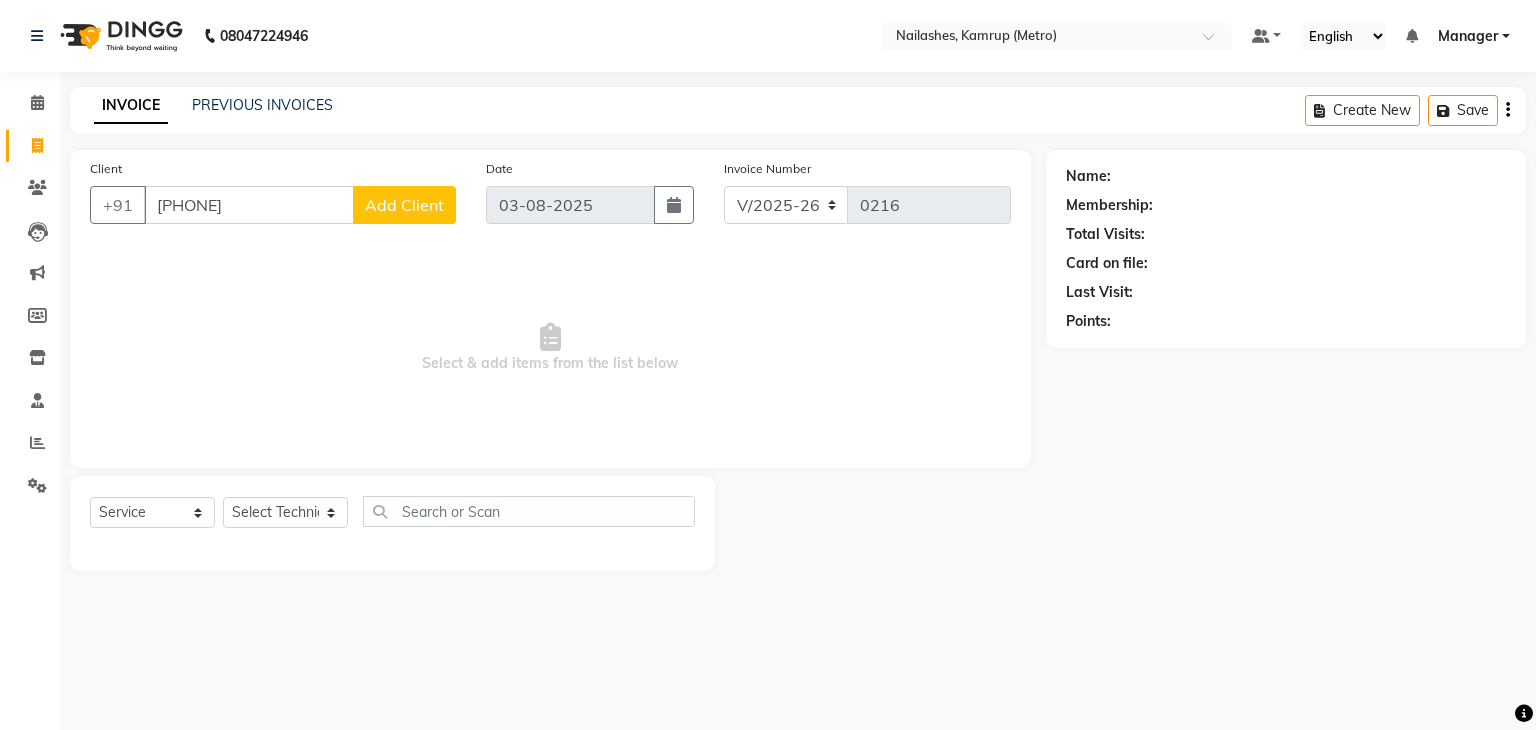type on "[PHONE]" 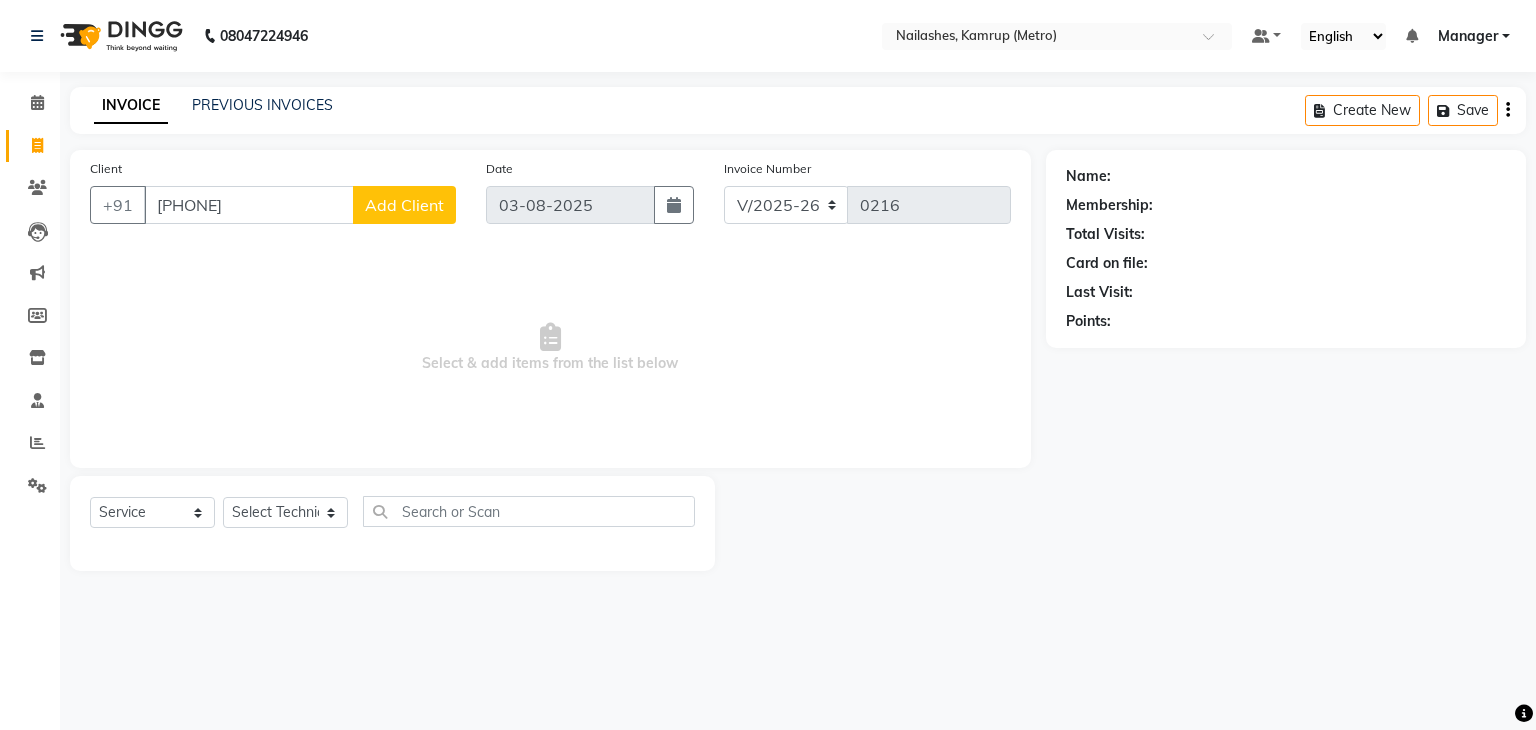 select on "21" 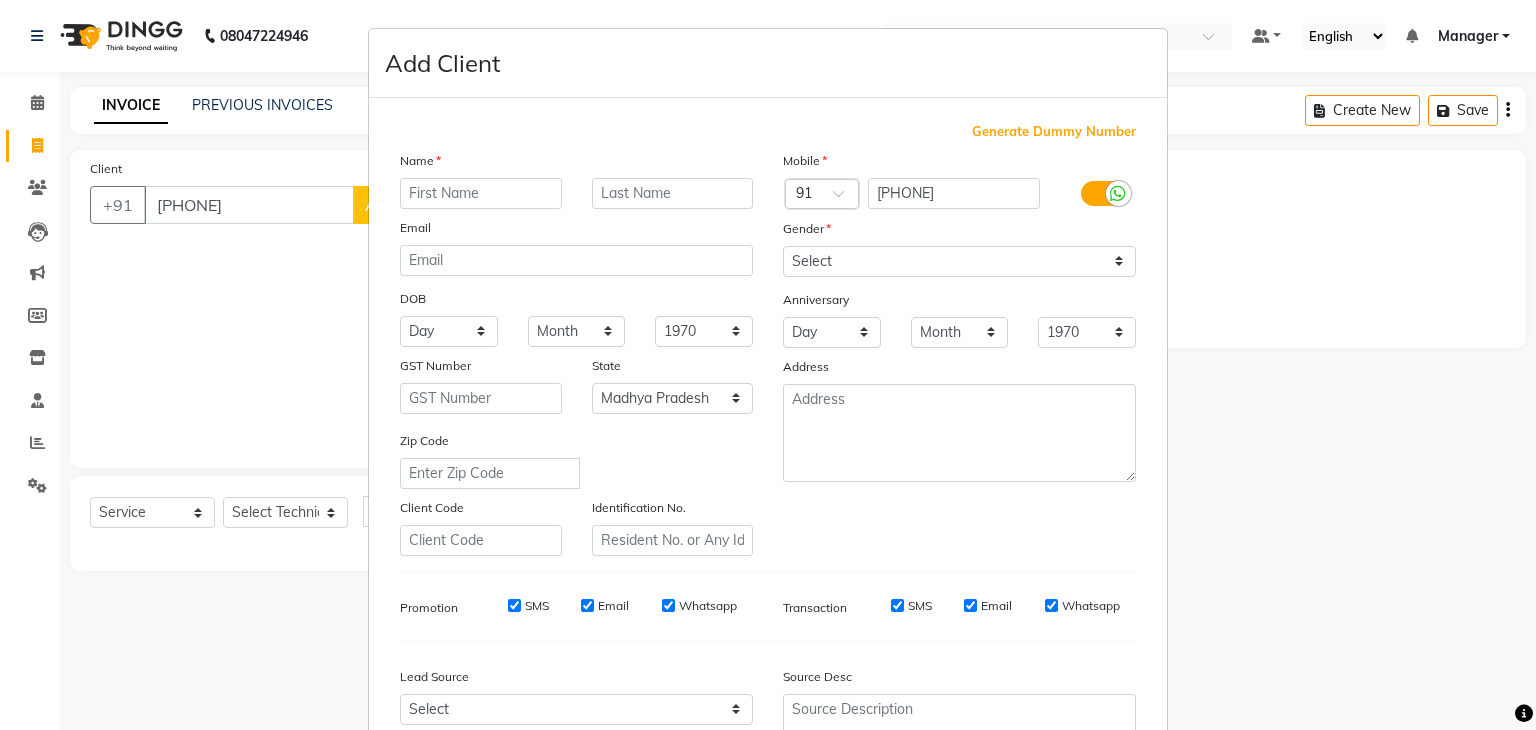 click at bounding box center (481, 193) 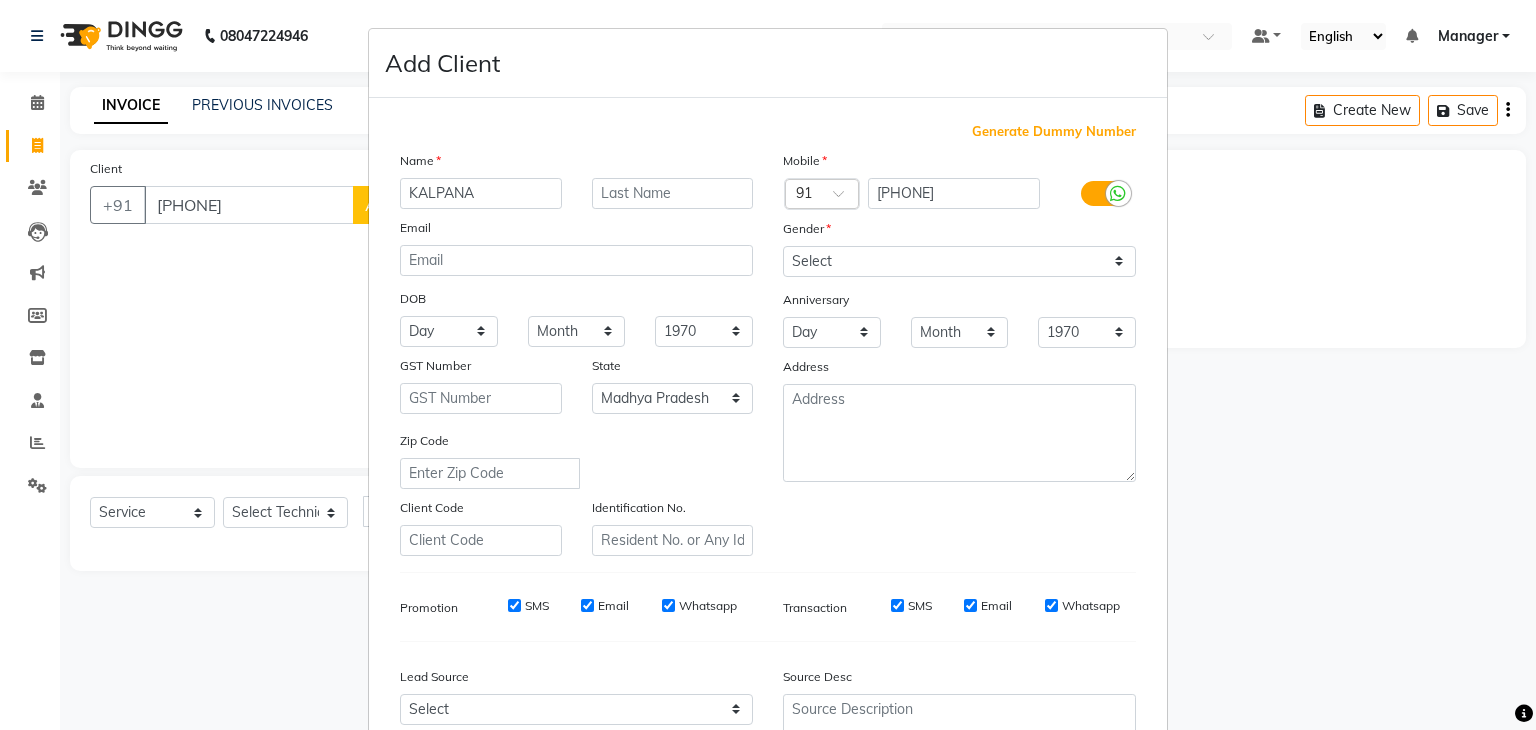 type on "KALPANA" 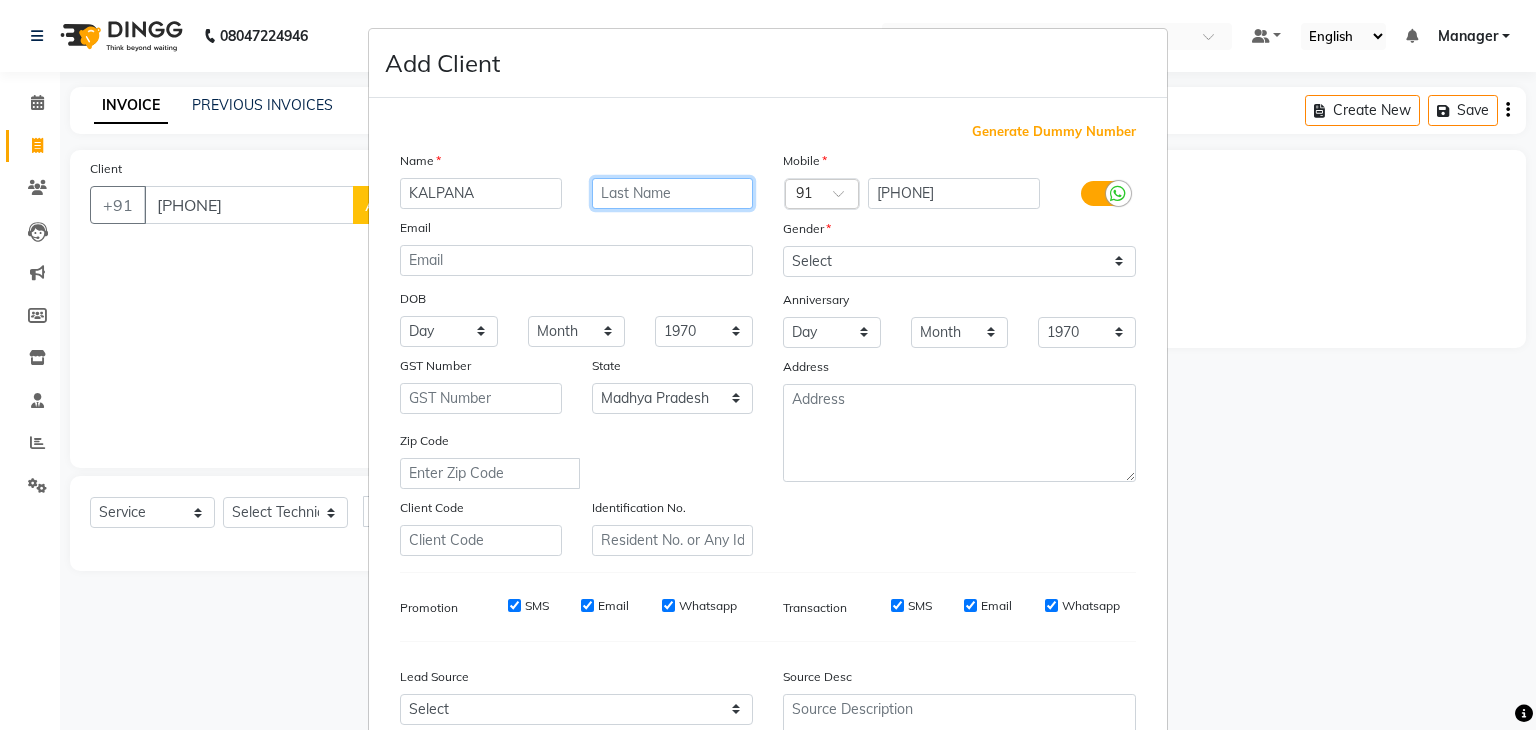 click at bounding box center [673, 193] 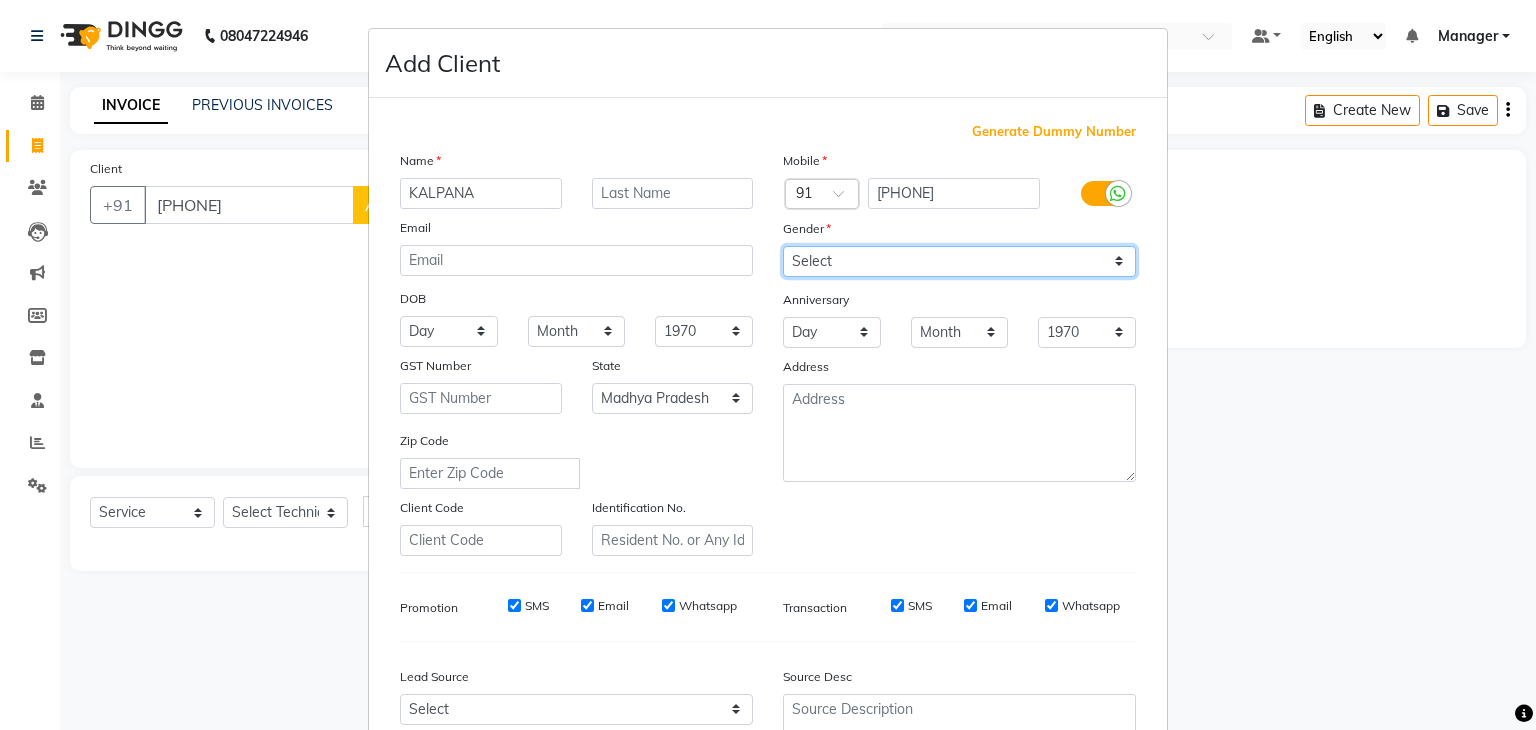 click on "Select Male Female Other Prefer Not To Say" at bounding box center (959, 261) 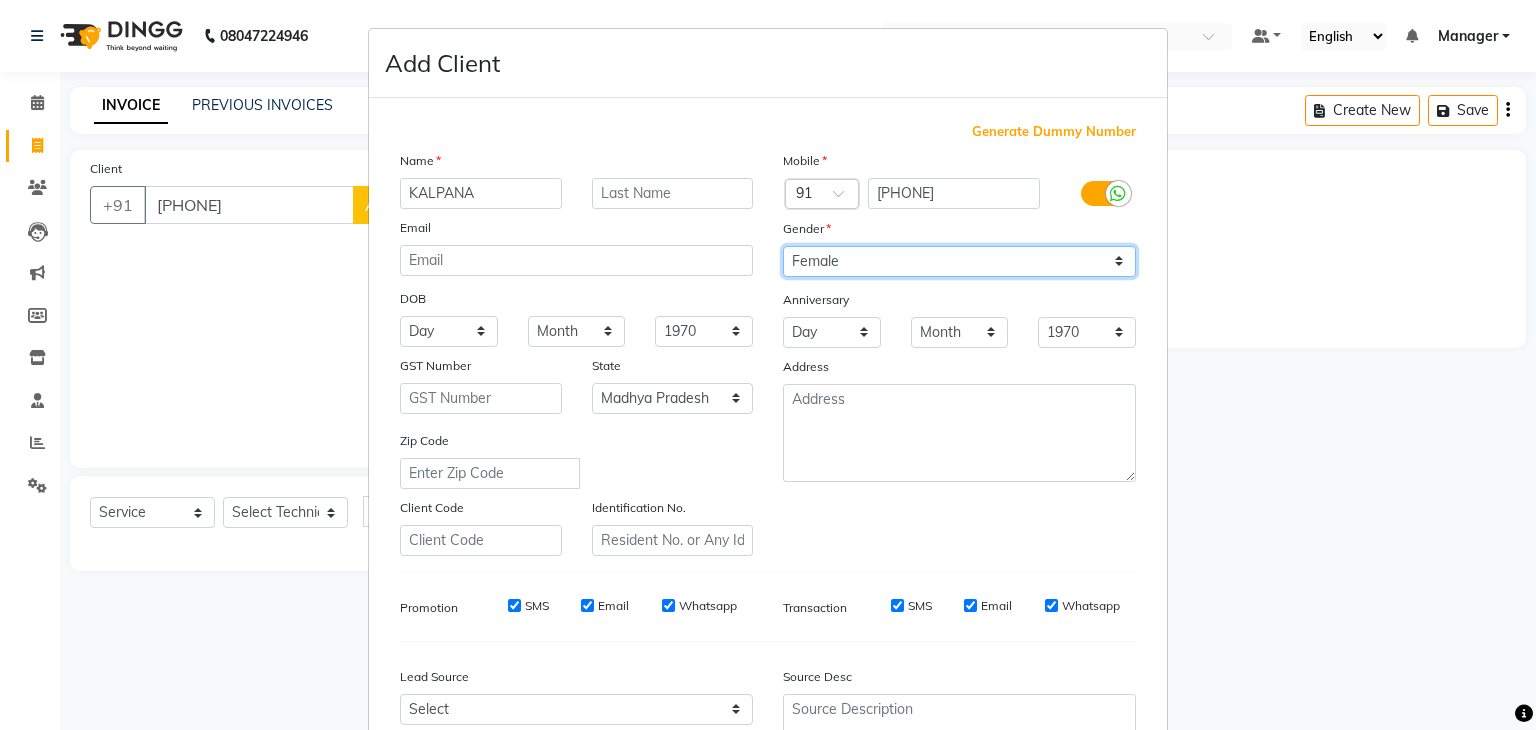 click on "Select Male Female Other Prefer Not To Say" at bounding box center (959, 261) 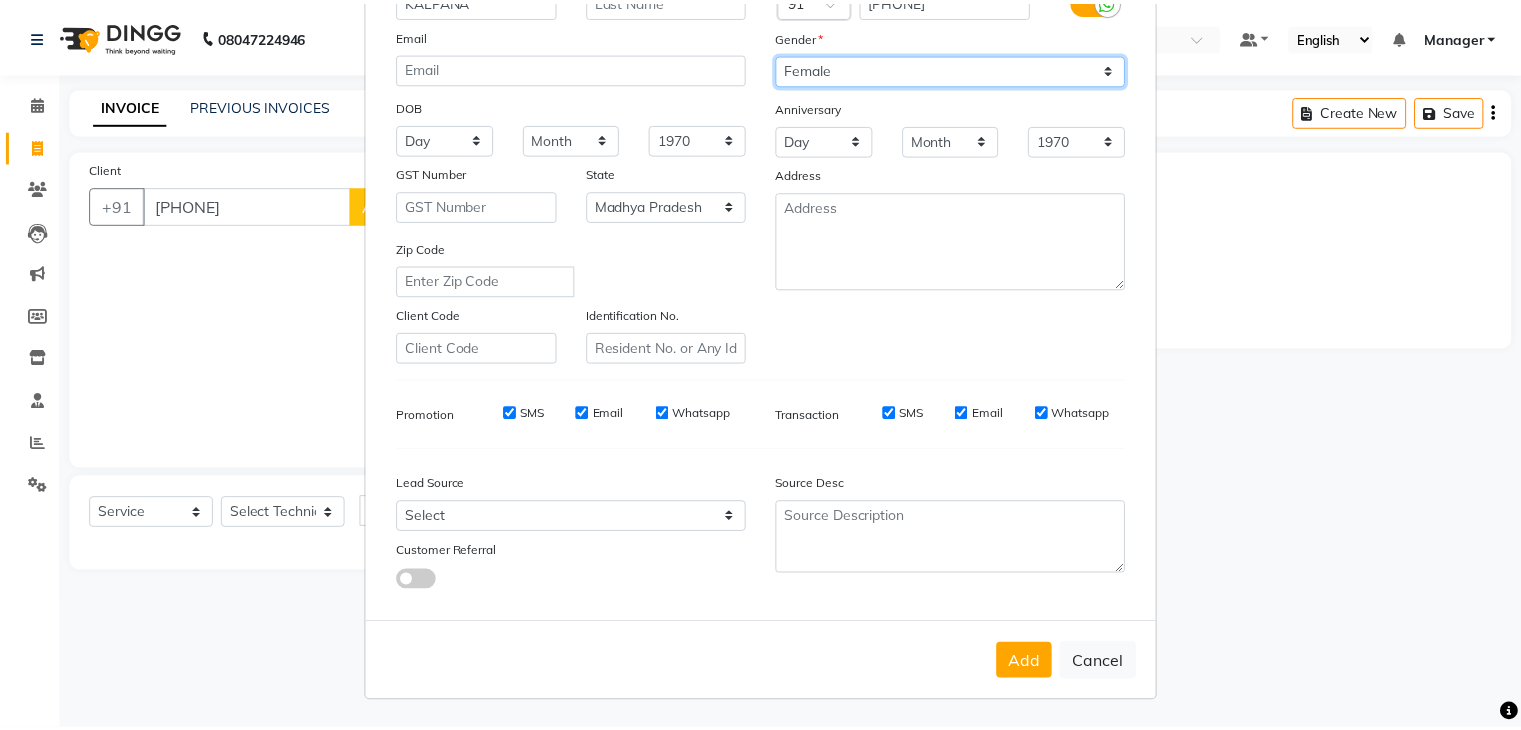 scroll, scrollTop: 203, scrollLeft: 0, axis: vertical 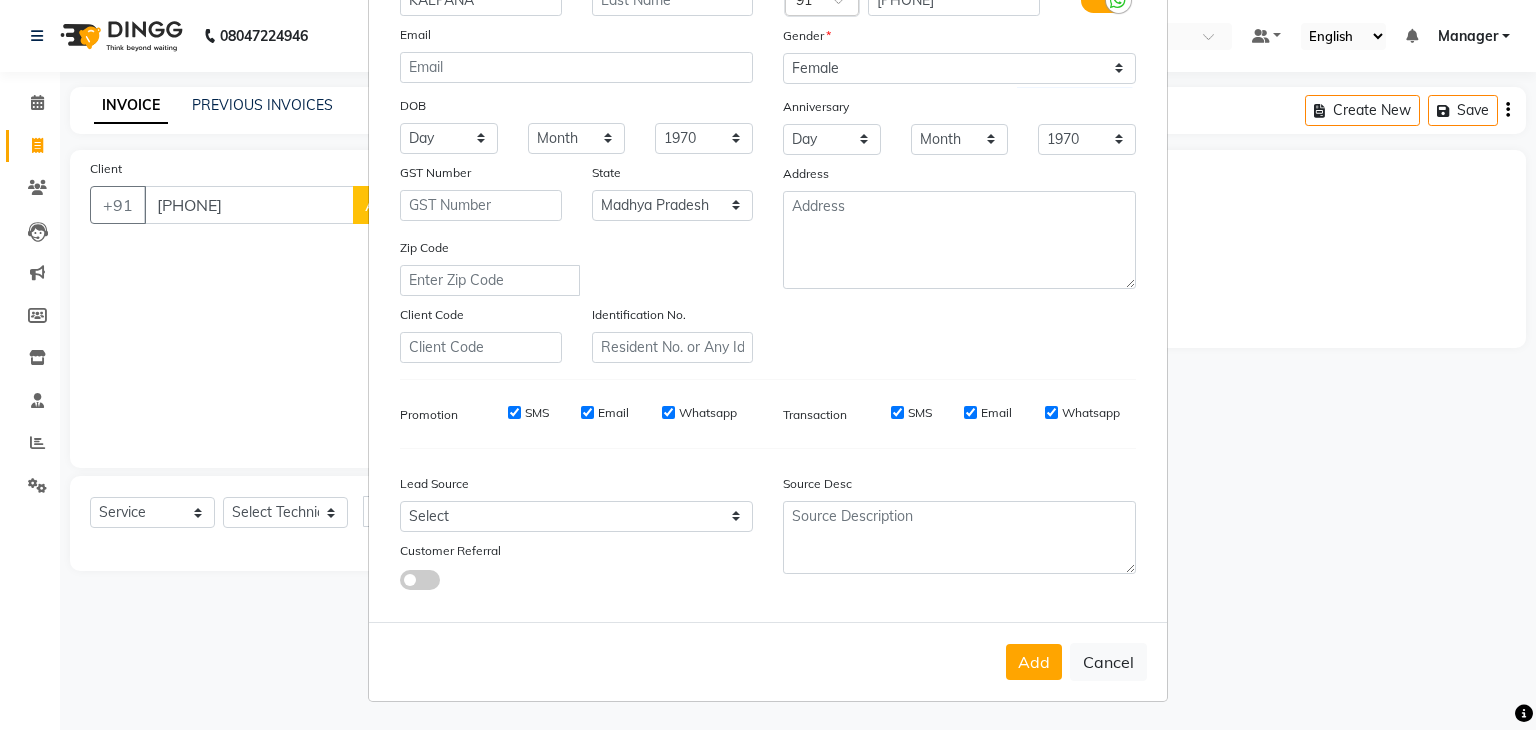 click on "Add" at bounding box center [1034, 662] 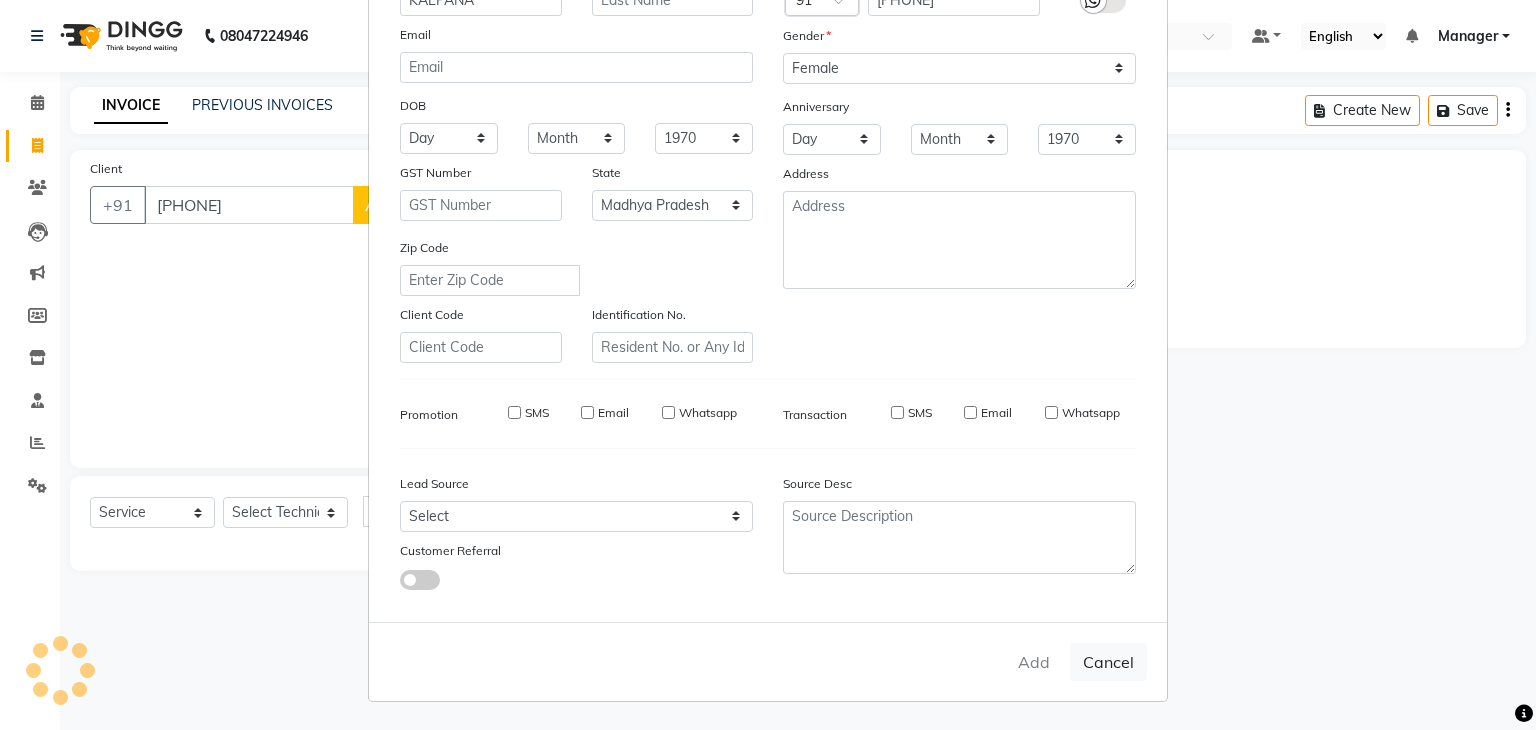 type on "[PHONE]" 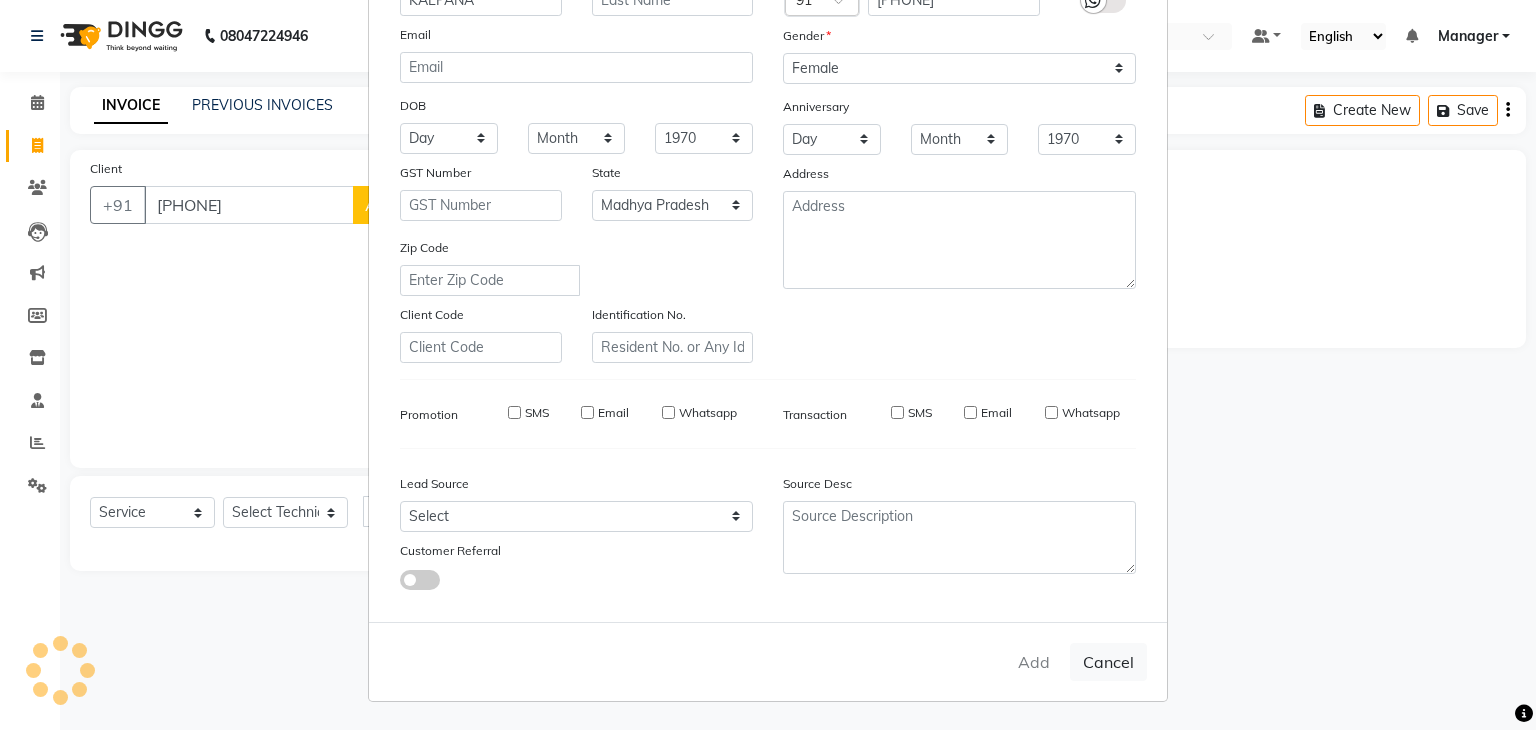 type 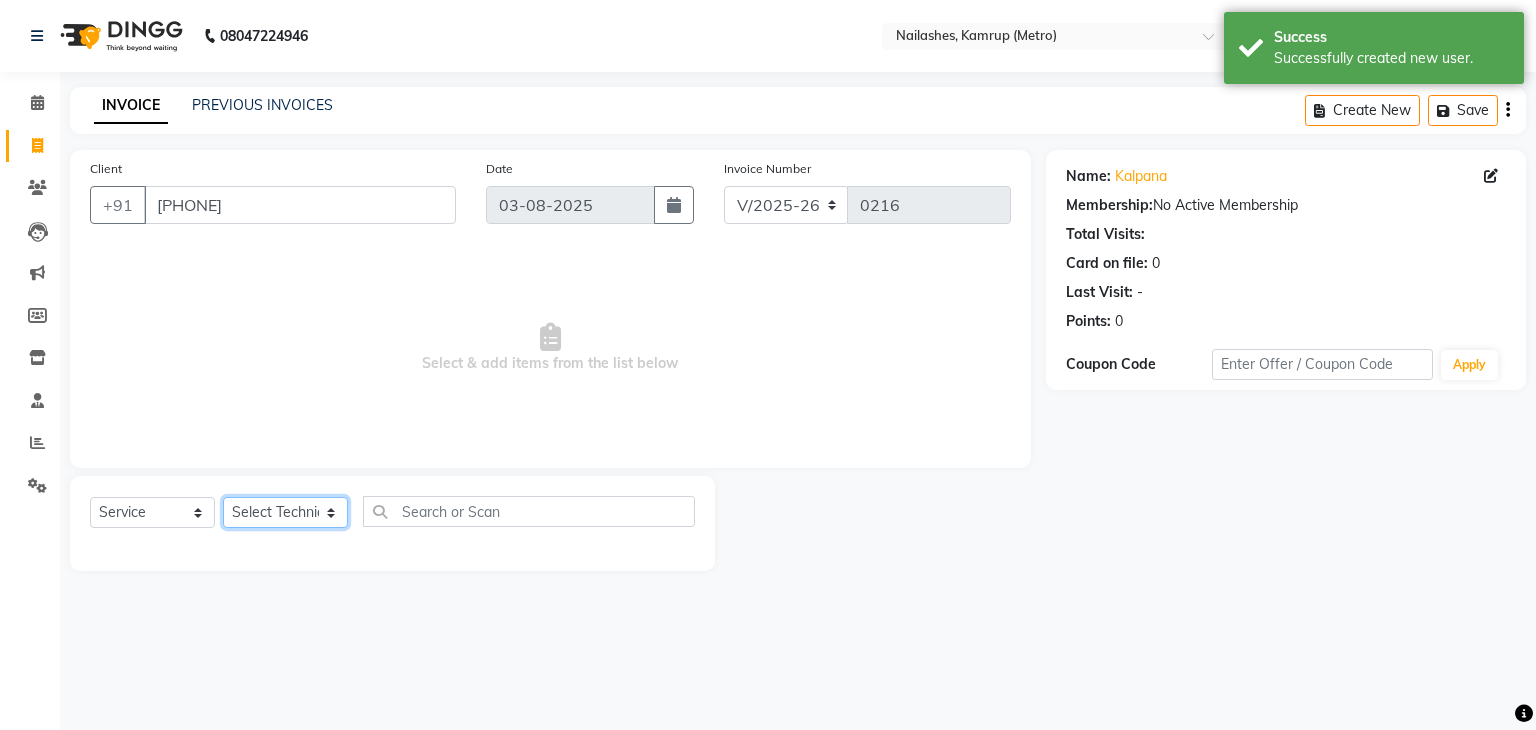 click on "Select Technician IMLI AO Manager" 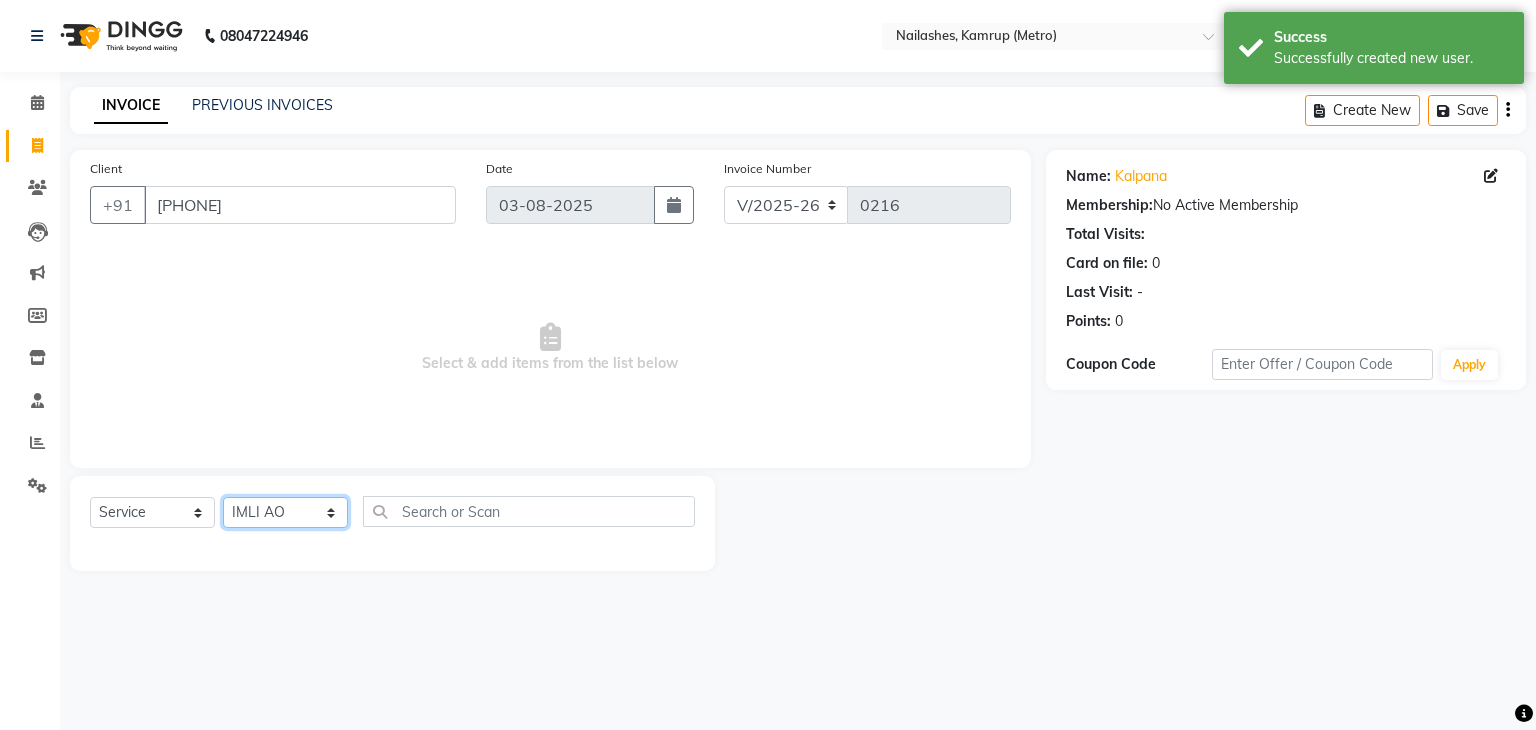 click on "Select Technician IMLI AO Manager" 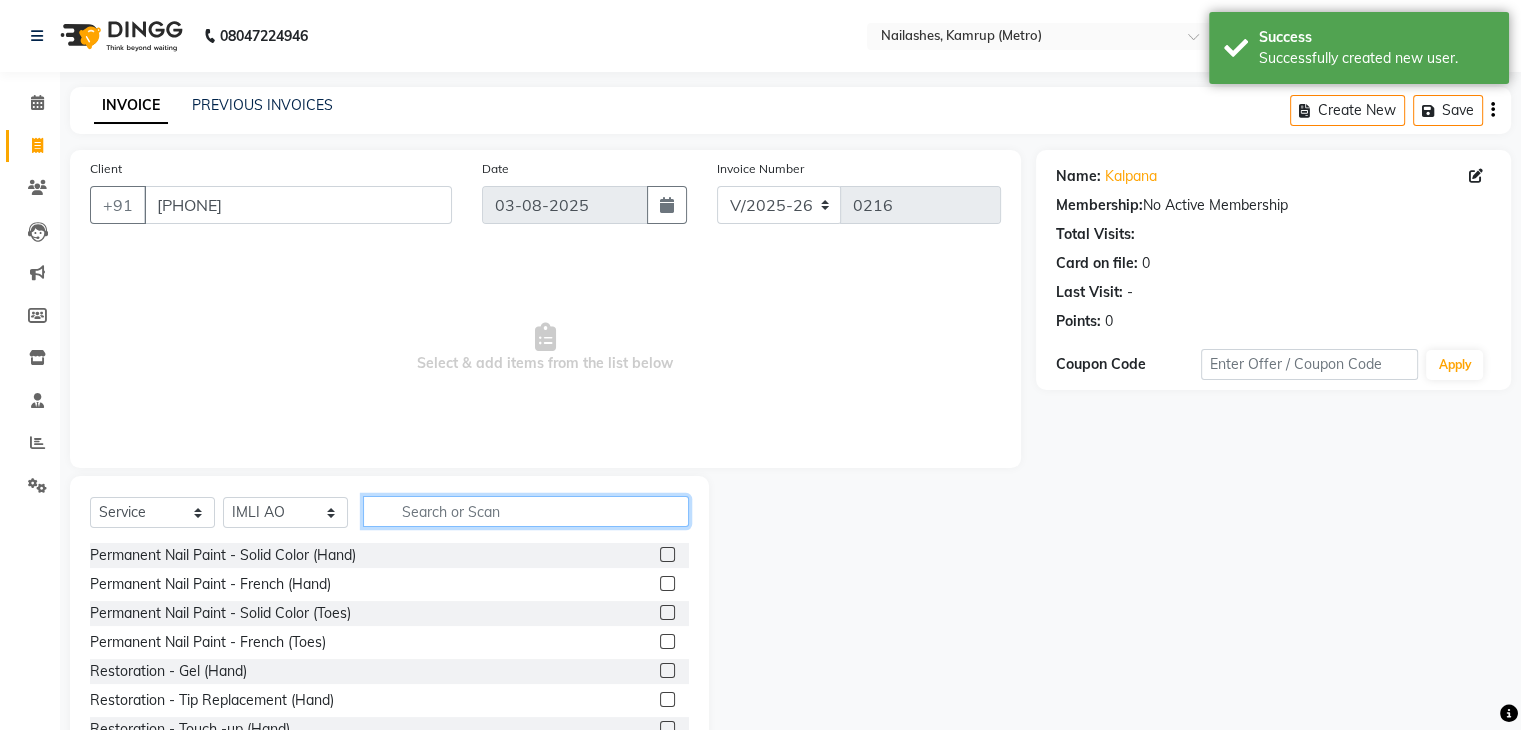 click 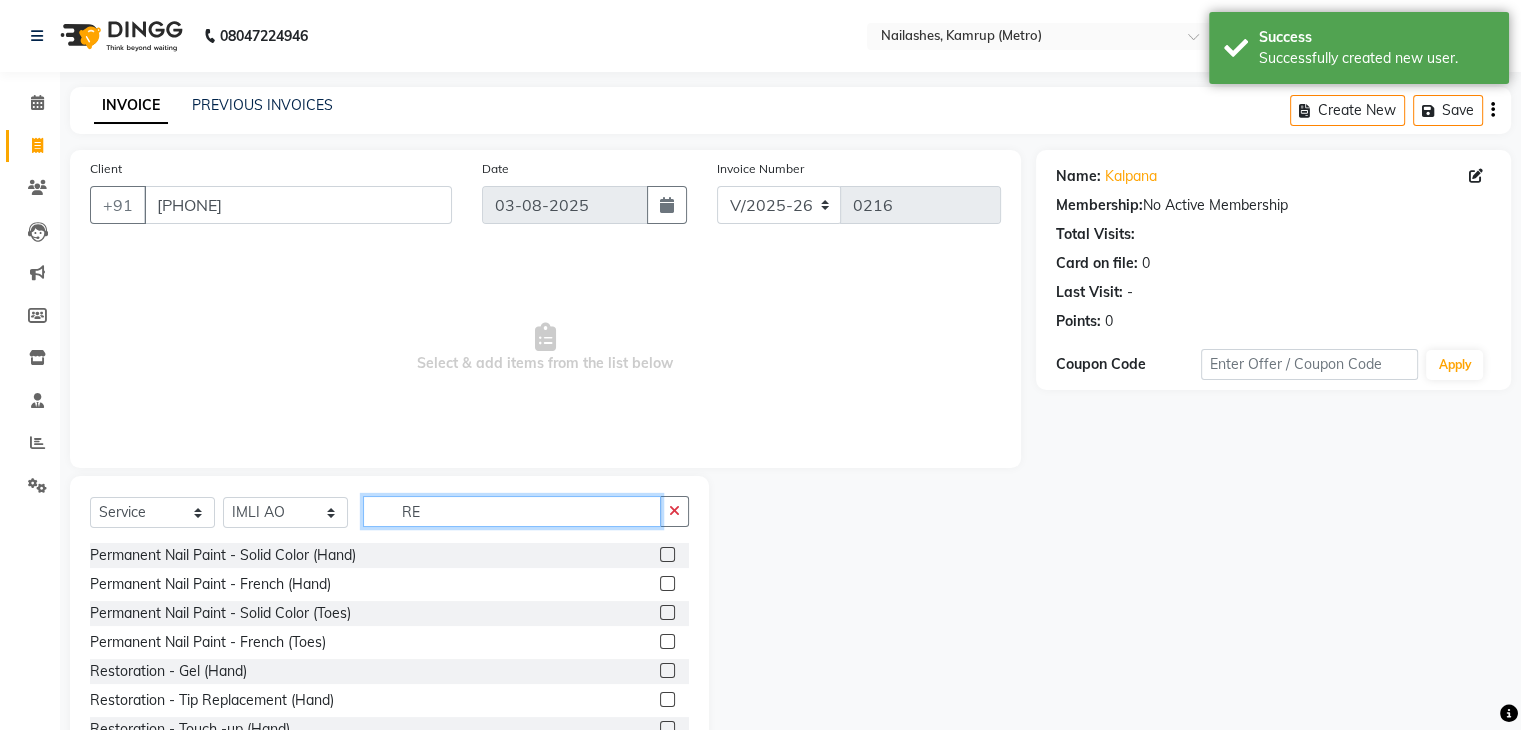 type on "RES" 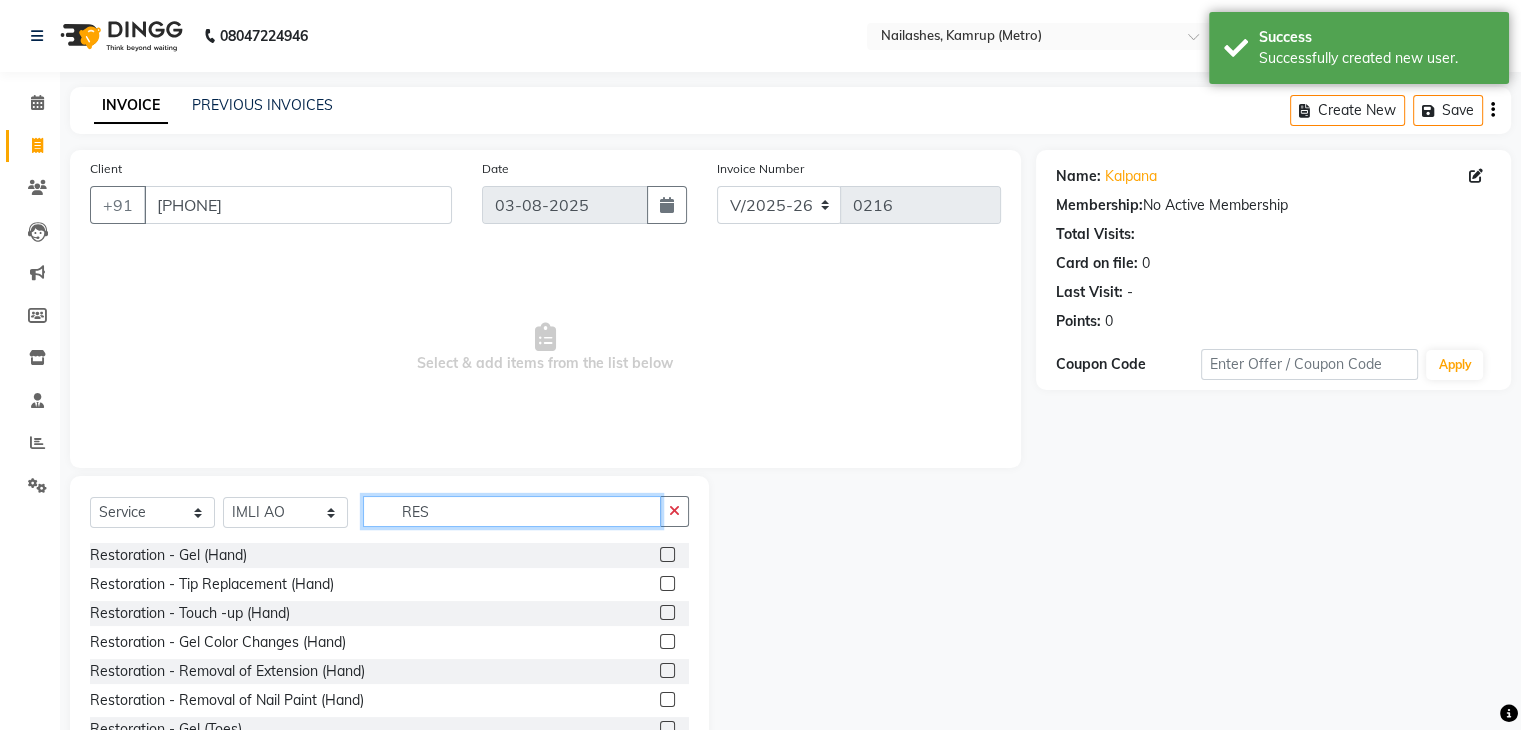 drag, startPoint x: 506, startPoint y: 497, endPoint x: 370, endPoint y: 512, distance: 136.8247 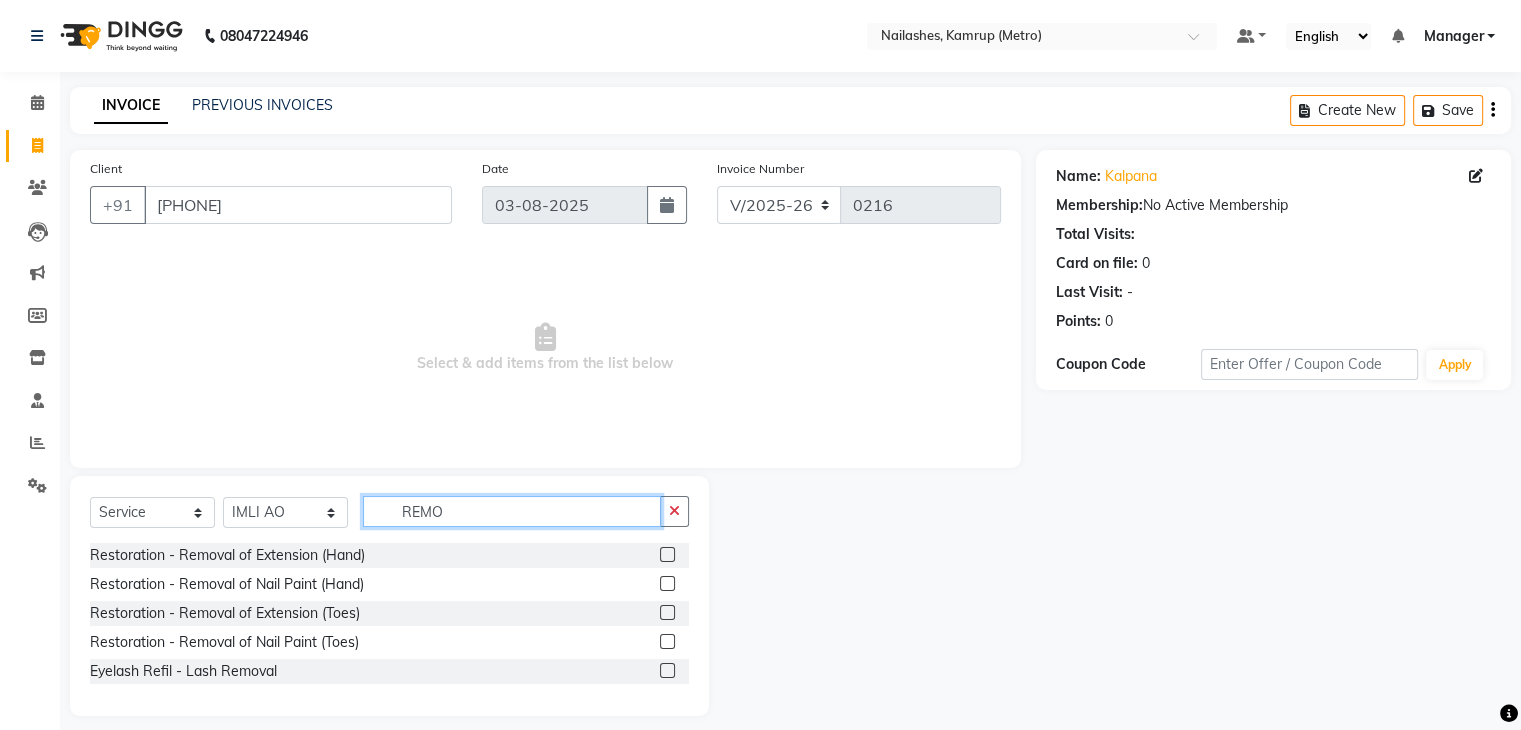 type on "REMO" 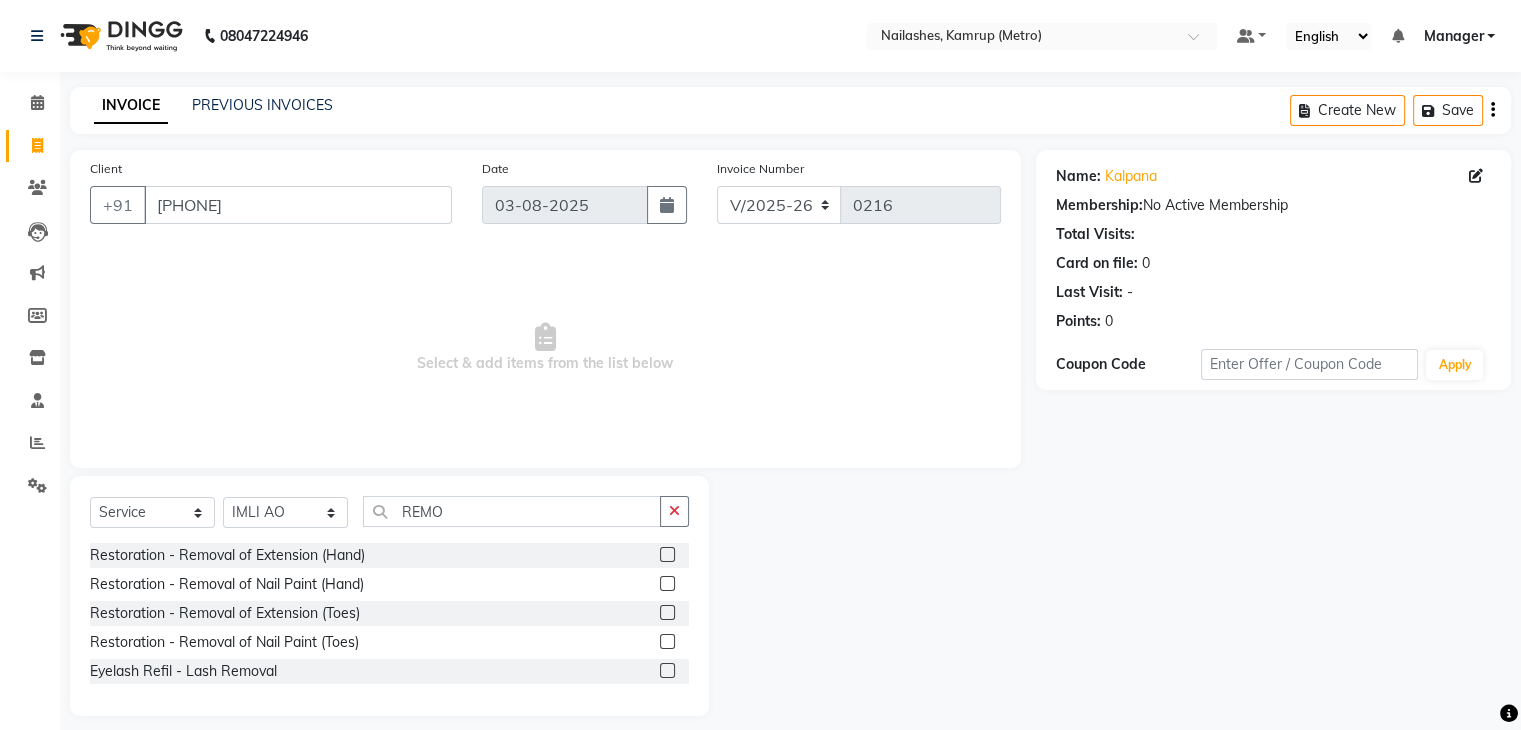 click 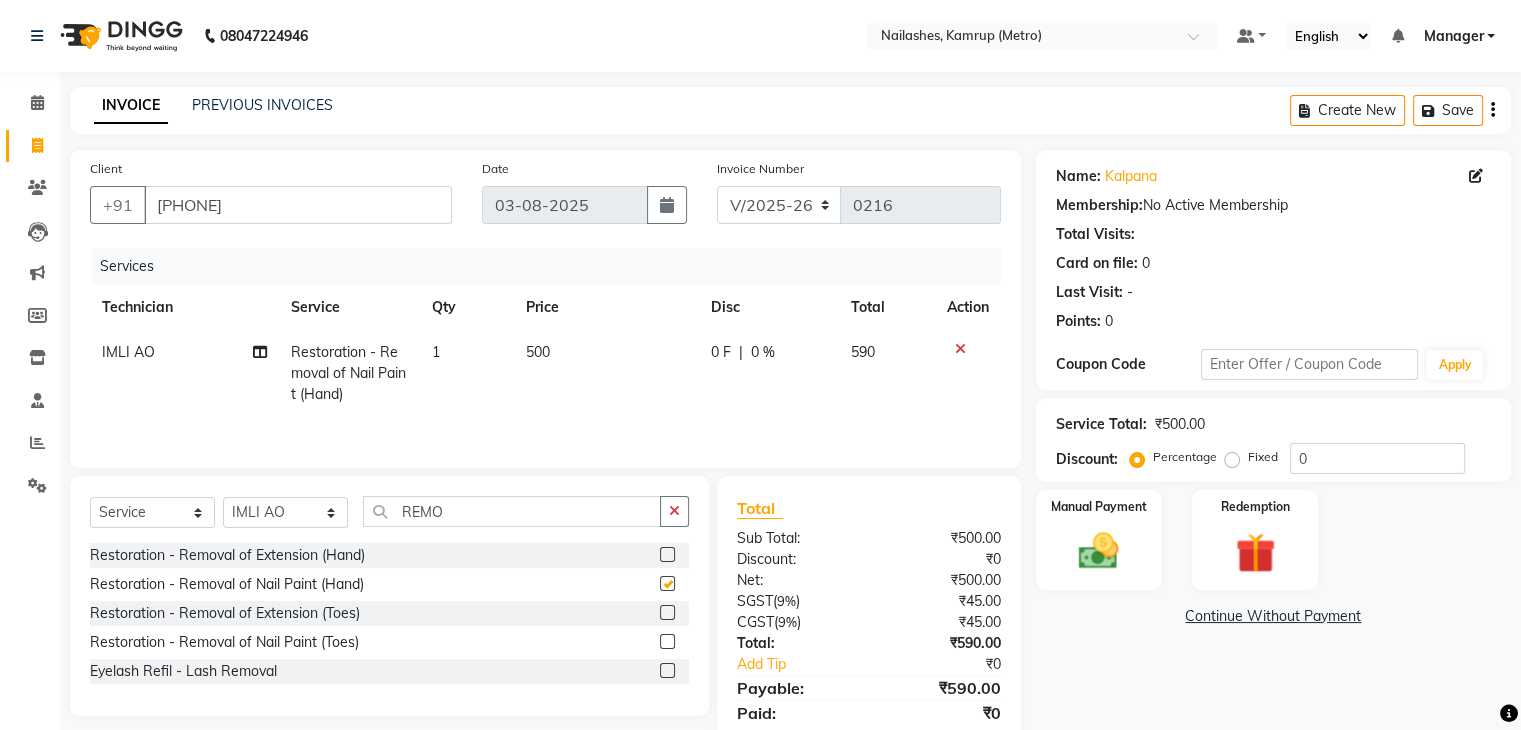 checkbox on "false" 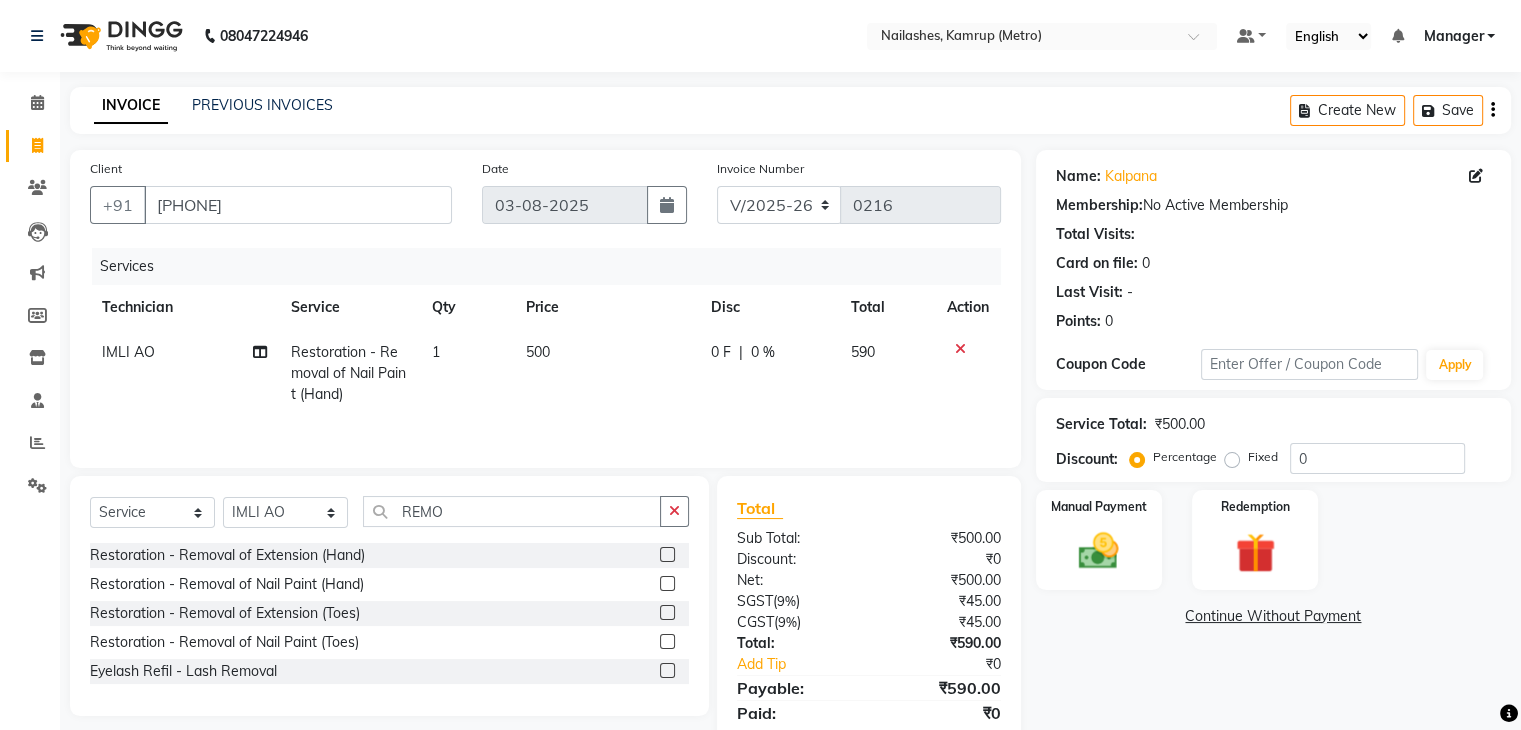 scroll, scrollTop: 71, scrollLeft: 0, axis: vertical 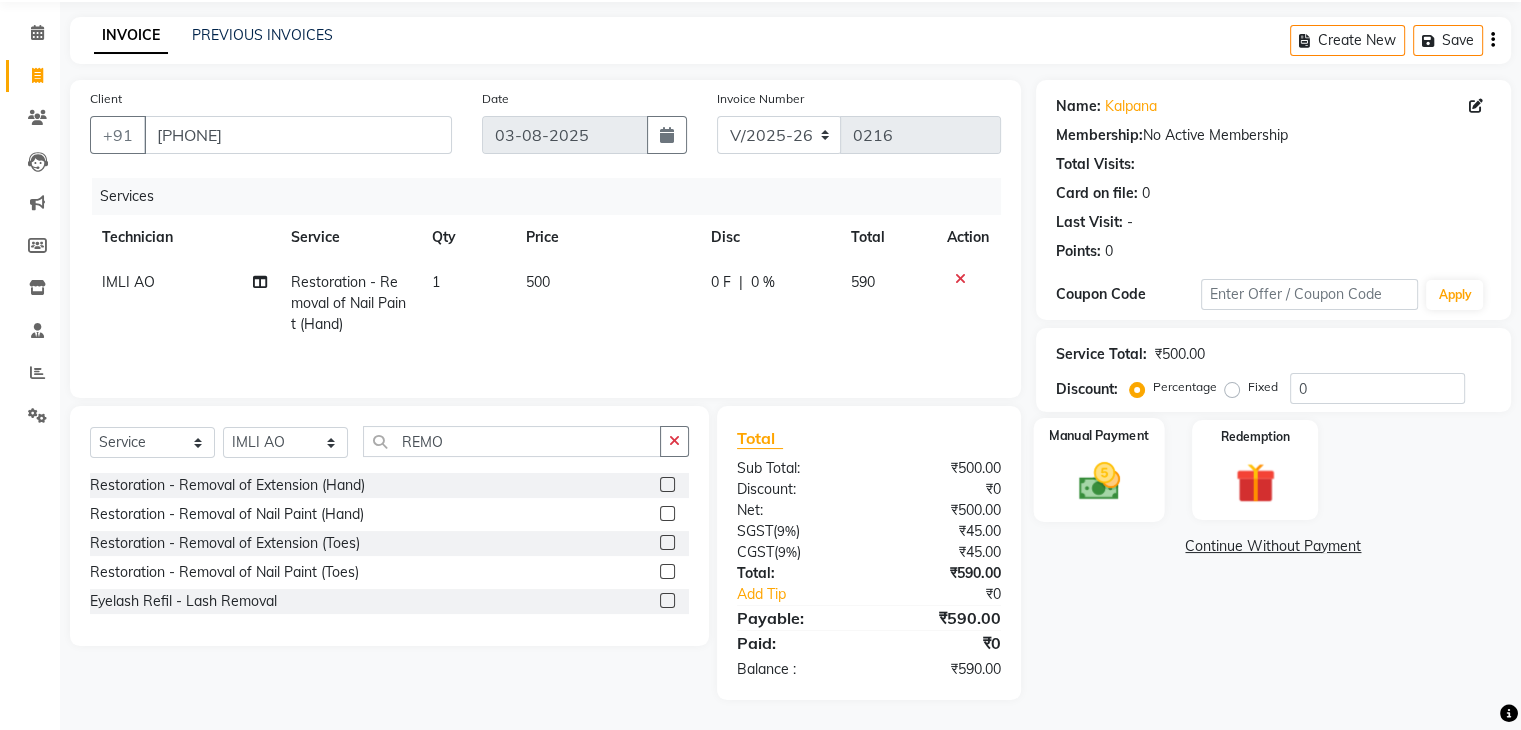 click on "Manual Payment" 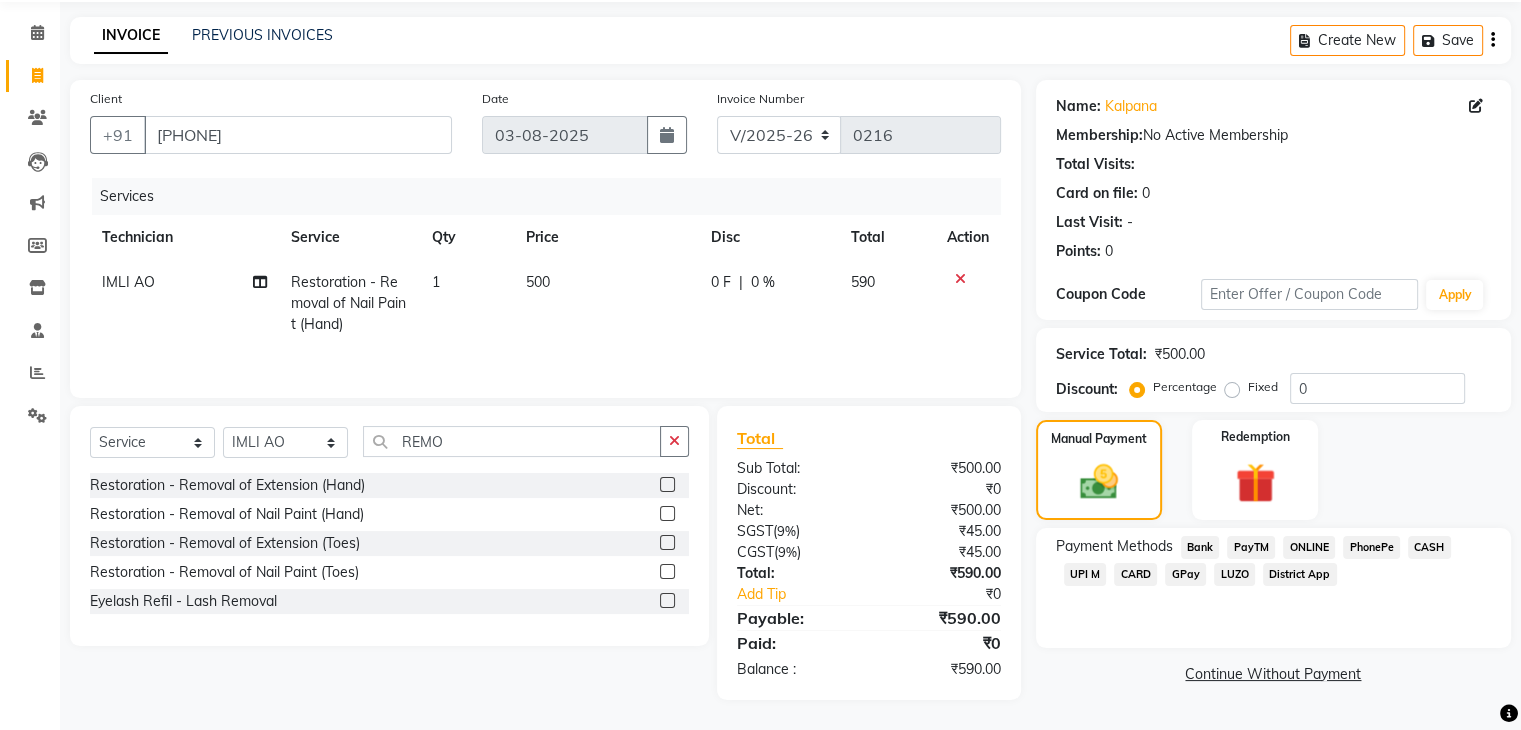 click on "CASH" 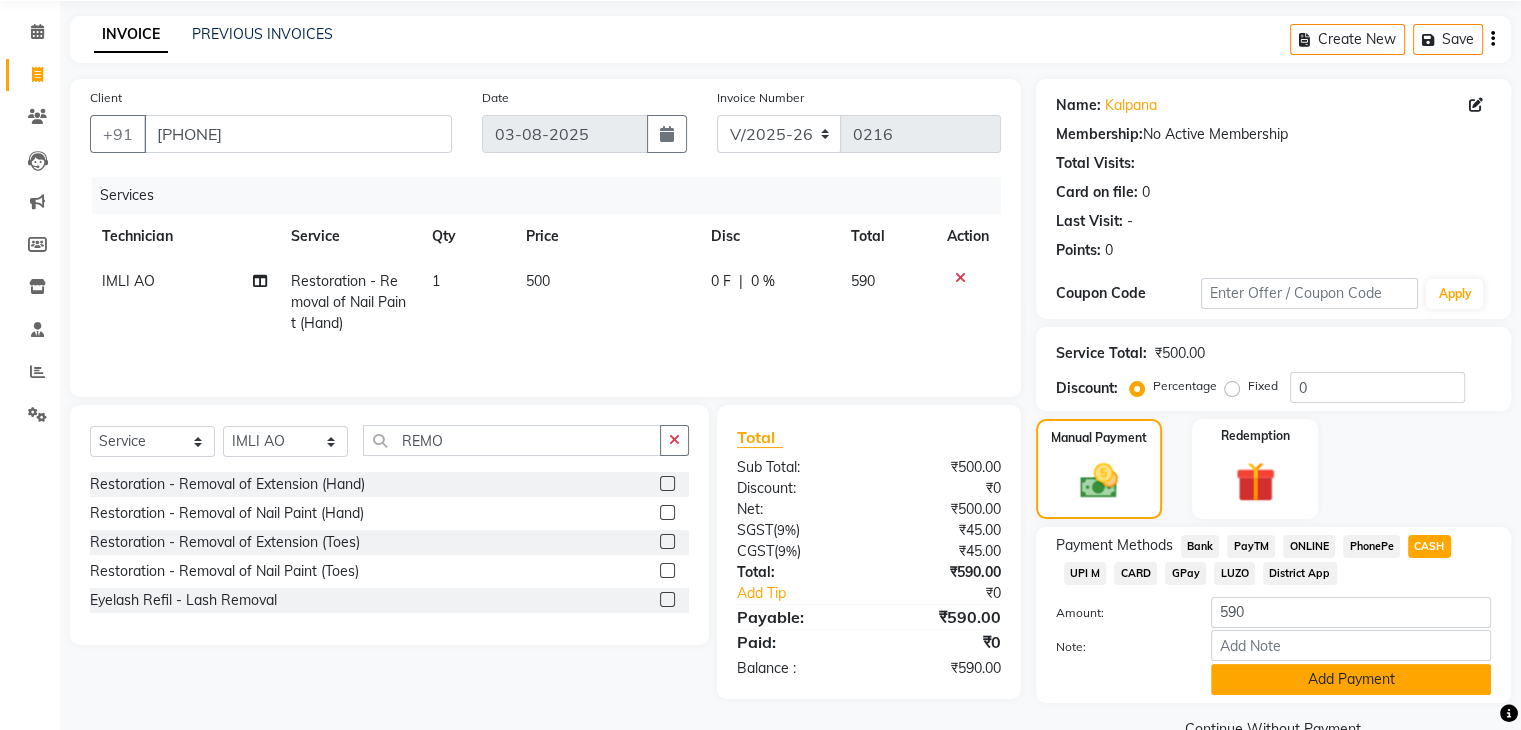 click on "Add Payment" 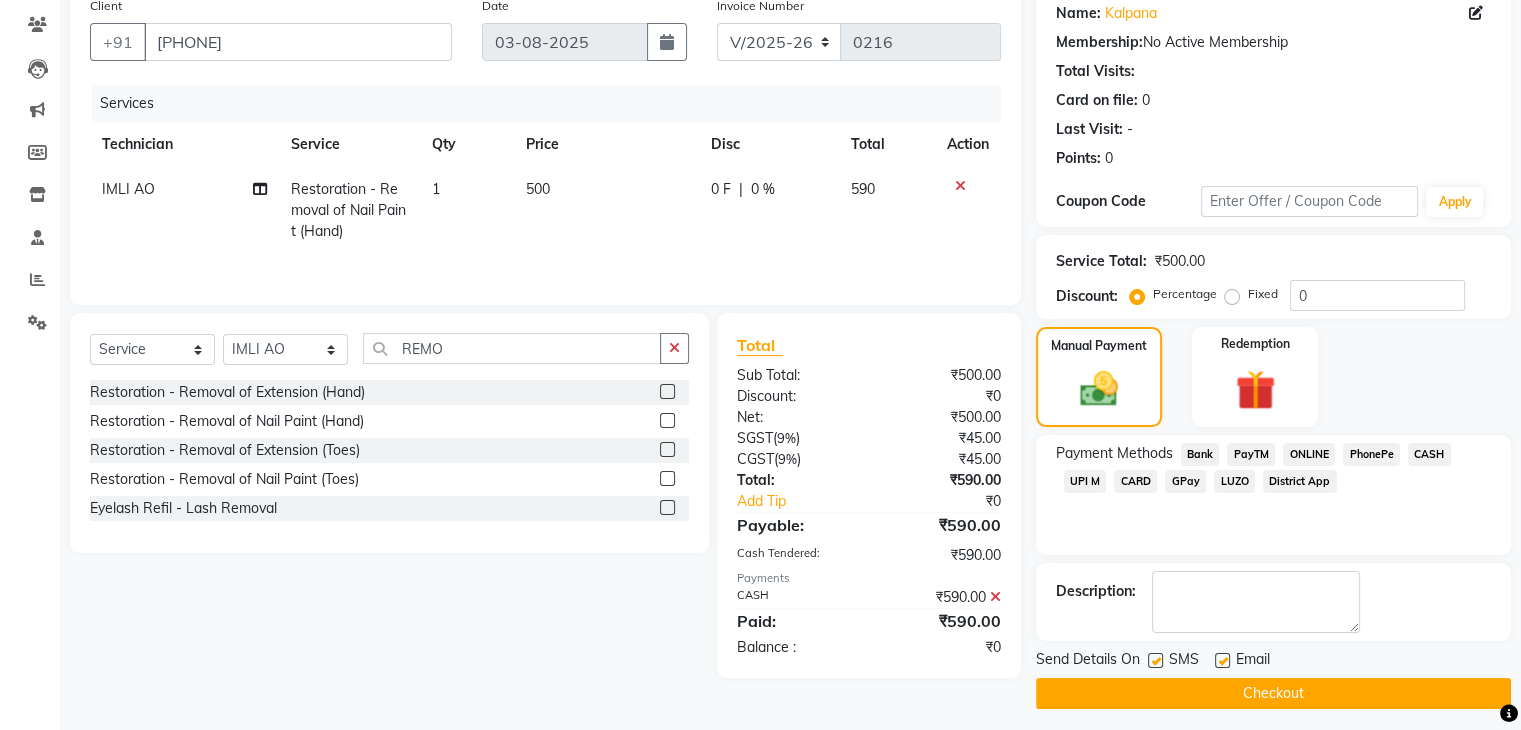 scroll, scrollTop: 171, scrollLeft: 0, axis: vertical 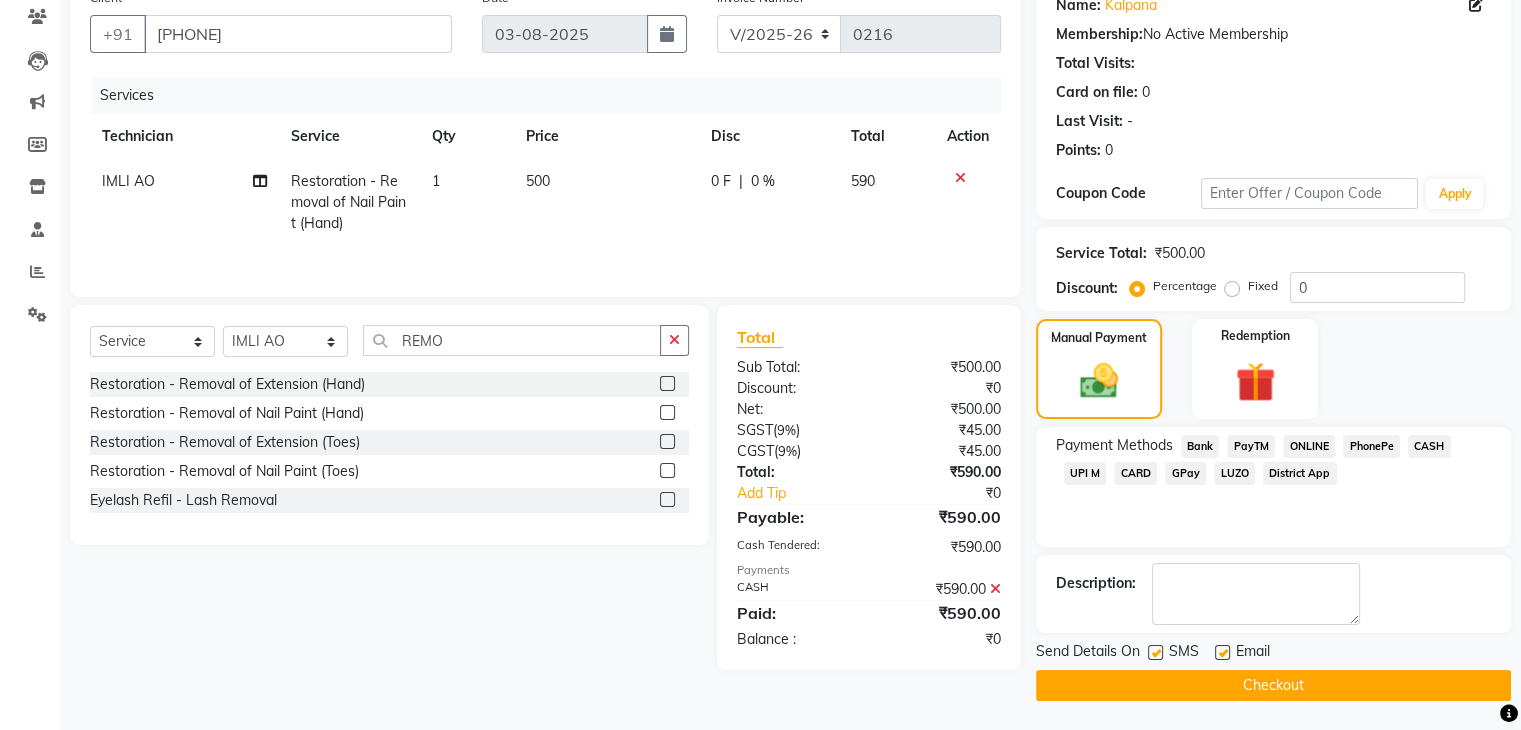 click on "Checkout" 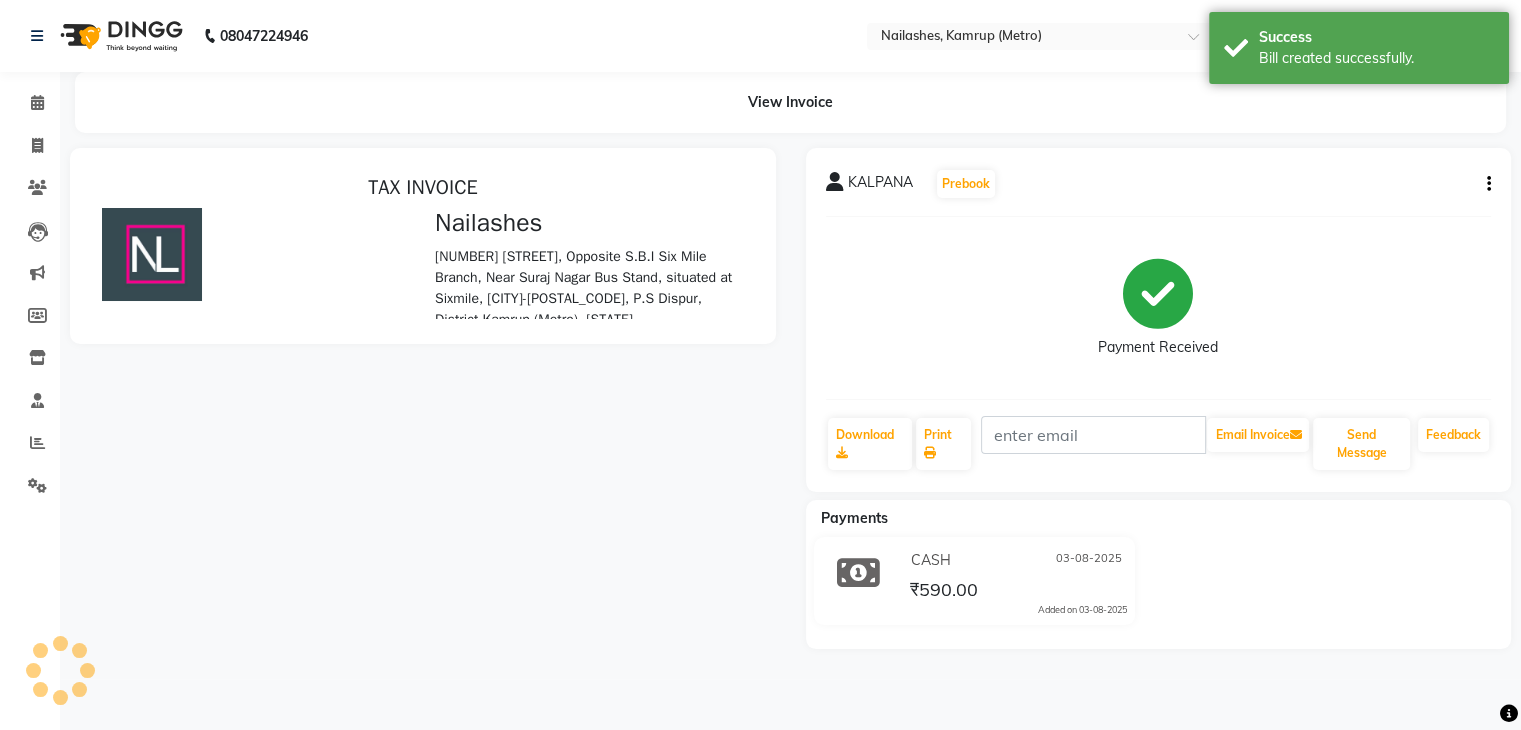 scroll, scrollTop: 0, scrollLeft: 0, axis: both 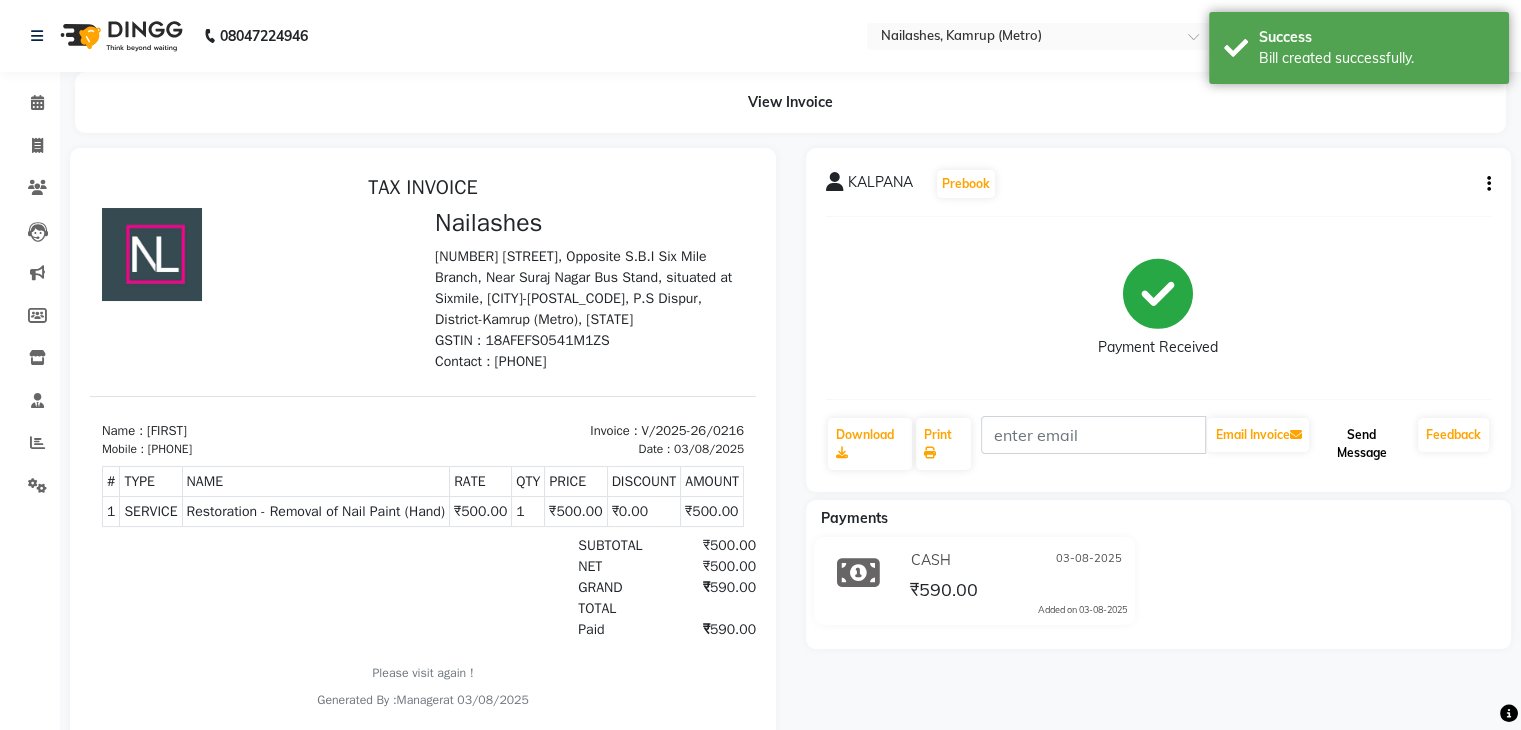 click on "Send Message" 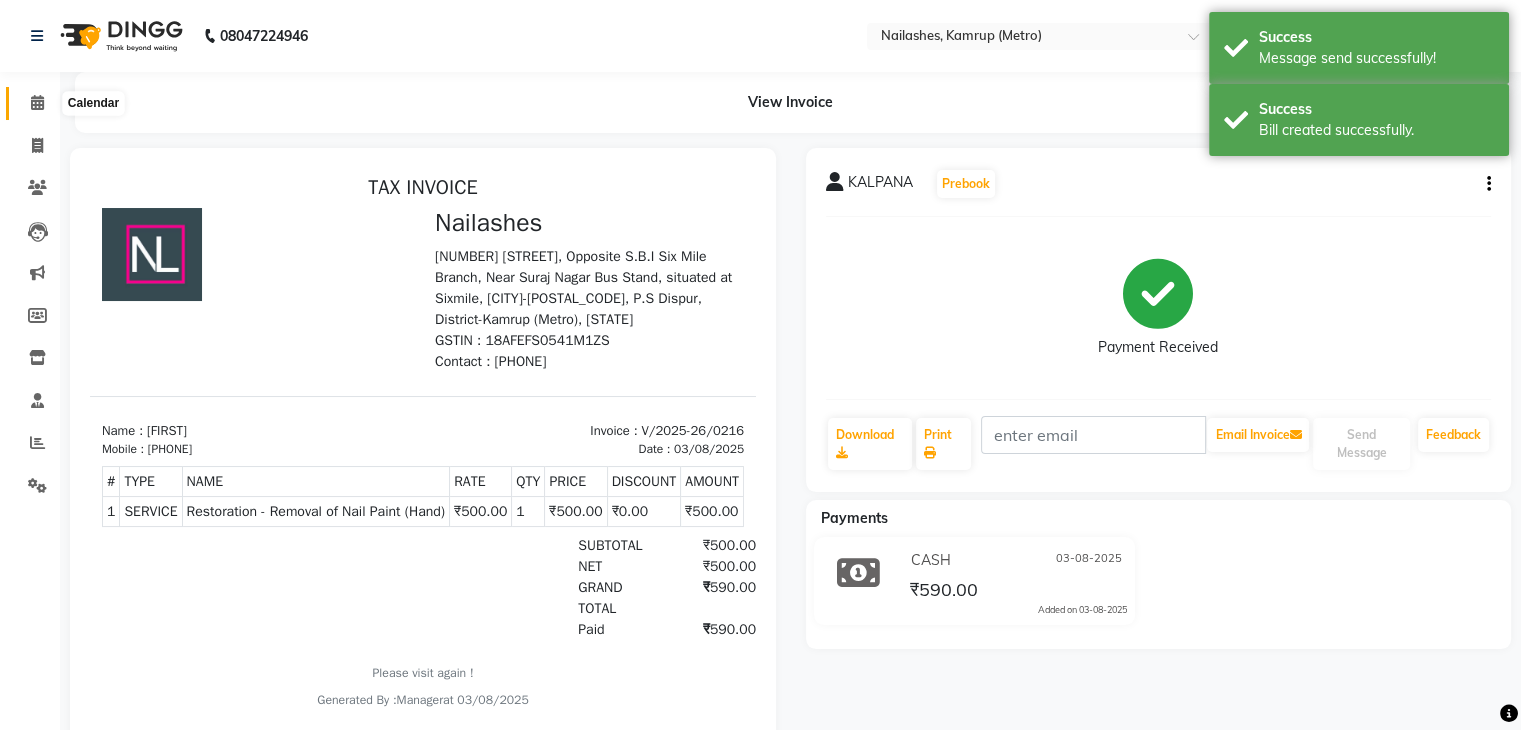 click 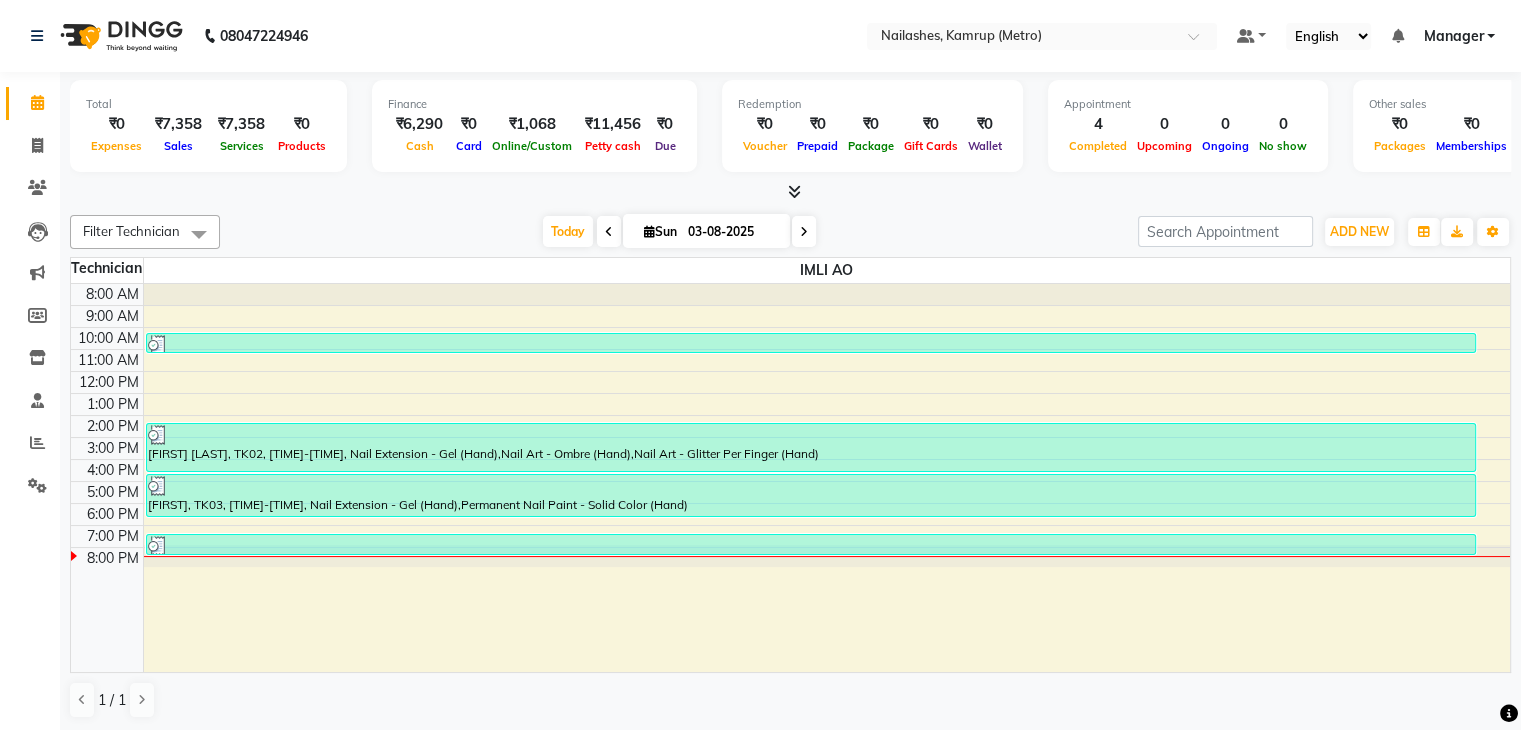 click at bounding box center (790, 192) 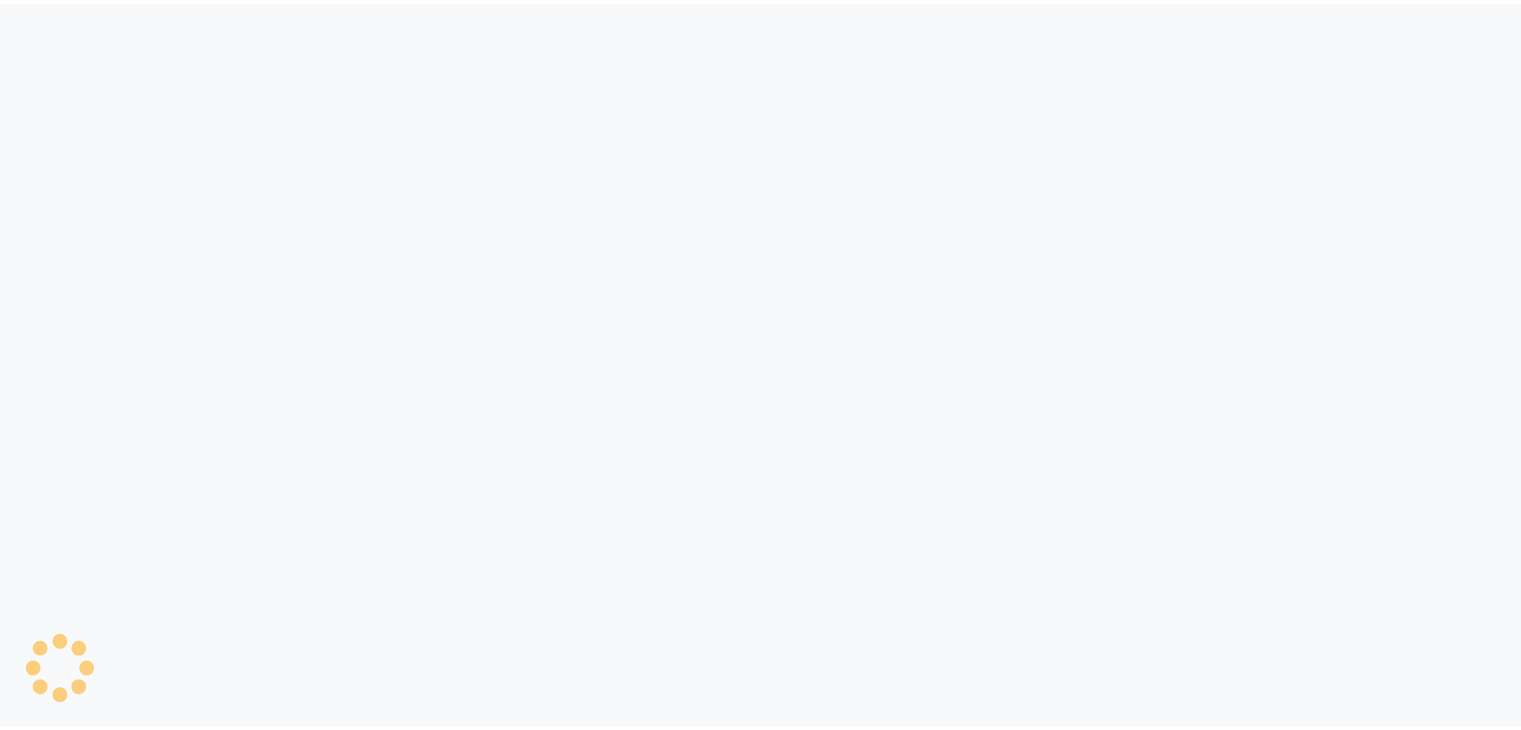 scroll, scrollTop: 0, scrollLeft: 0, axis: both 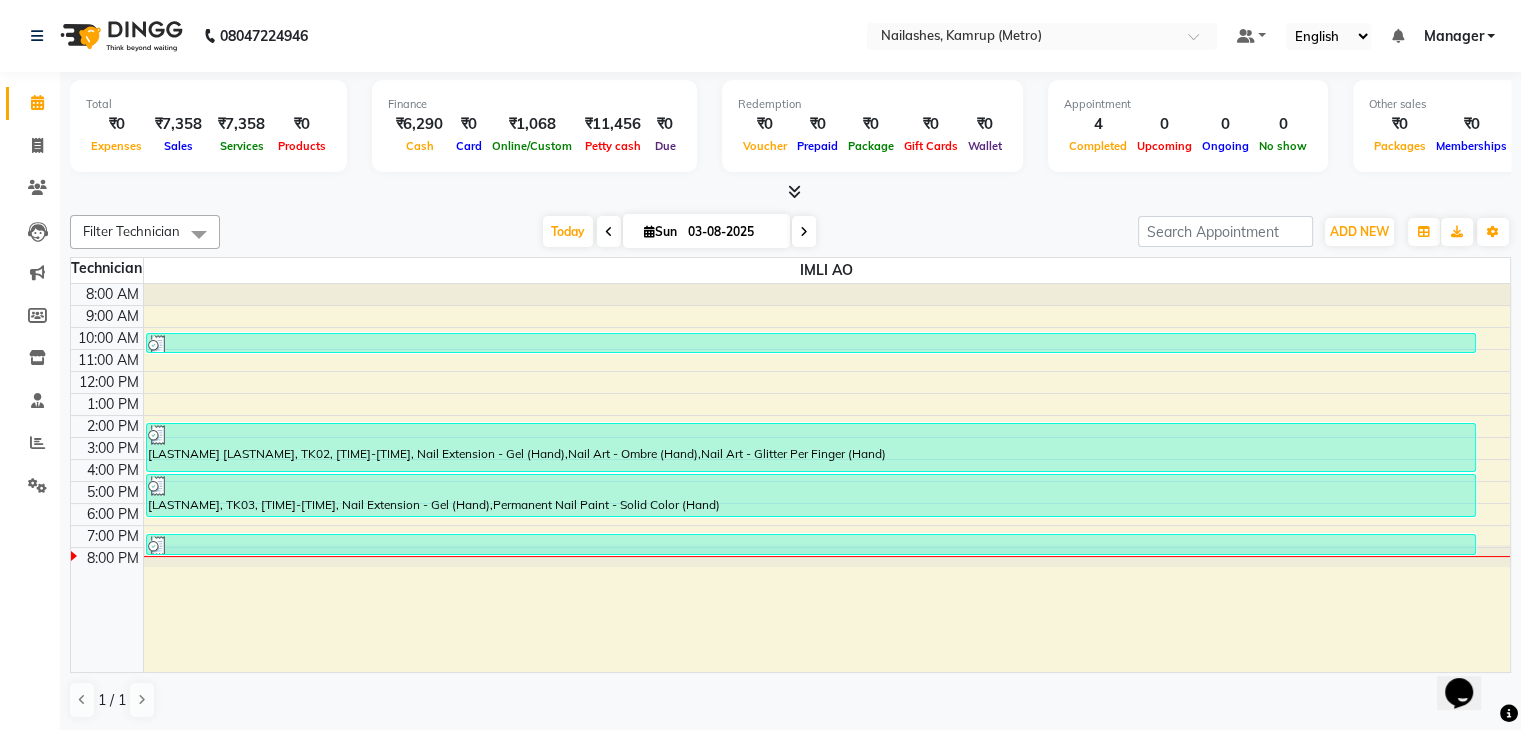click at bounding box center (790, 192) 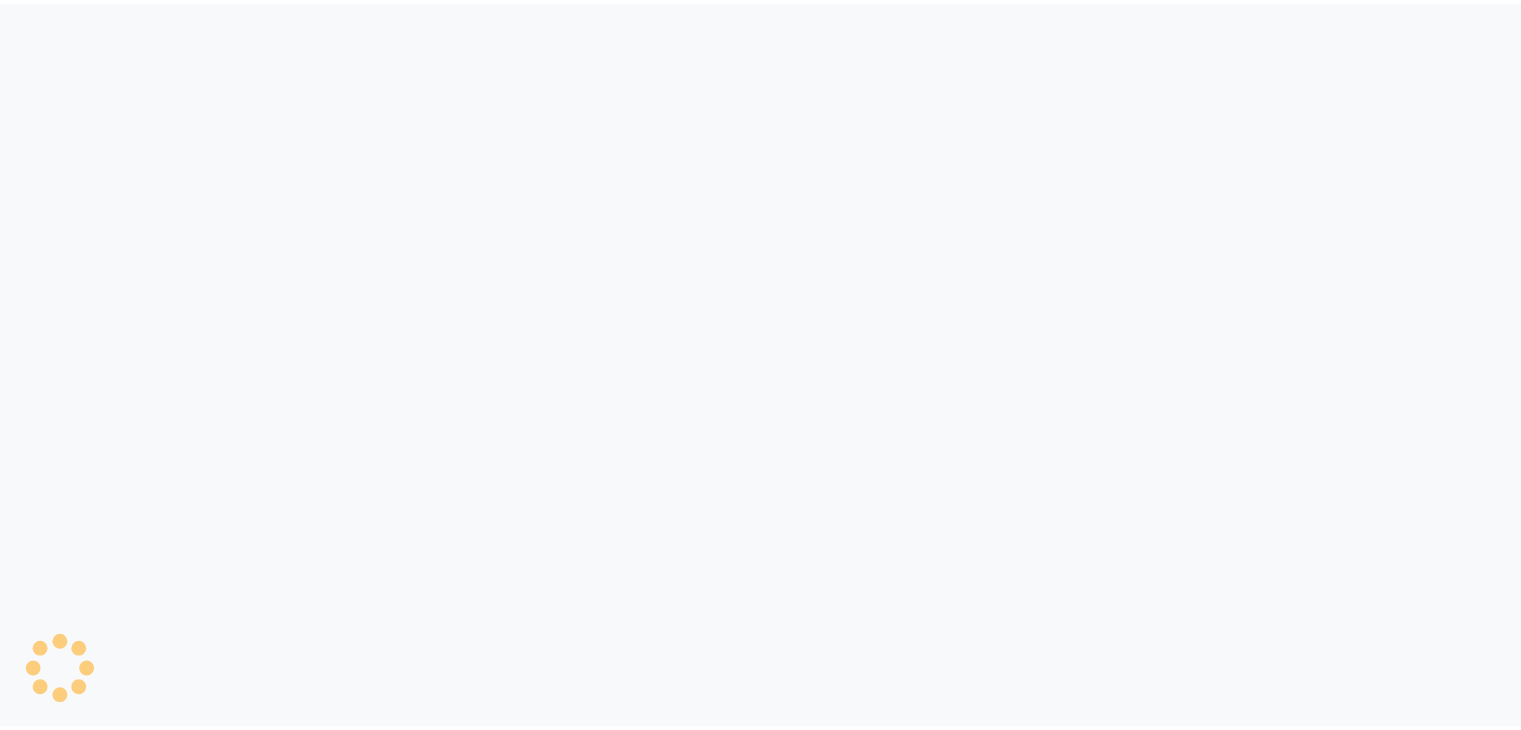scroll, scrollTop: 0, scrollLeft: 0, axis: both 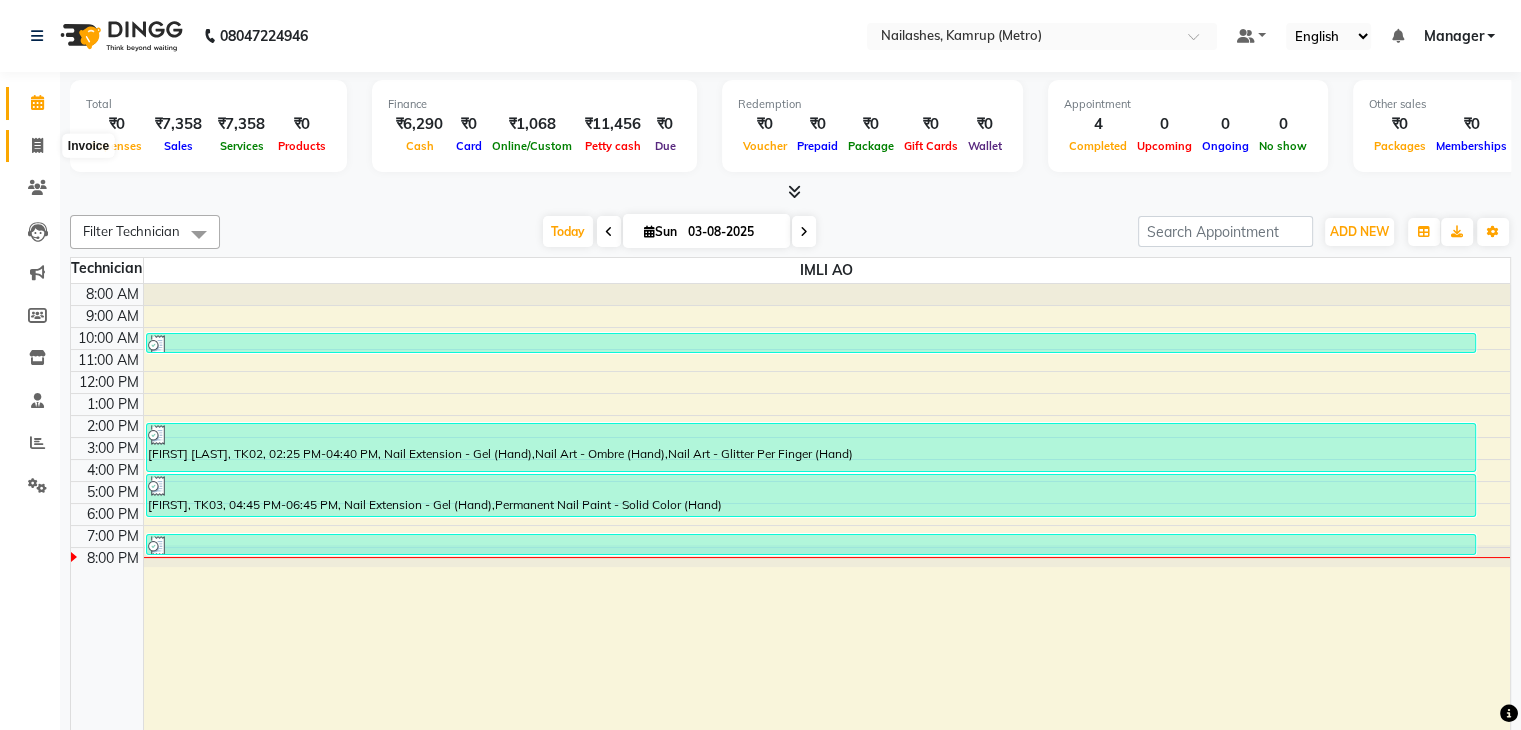 click 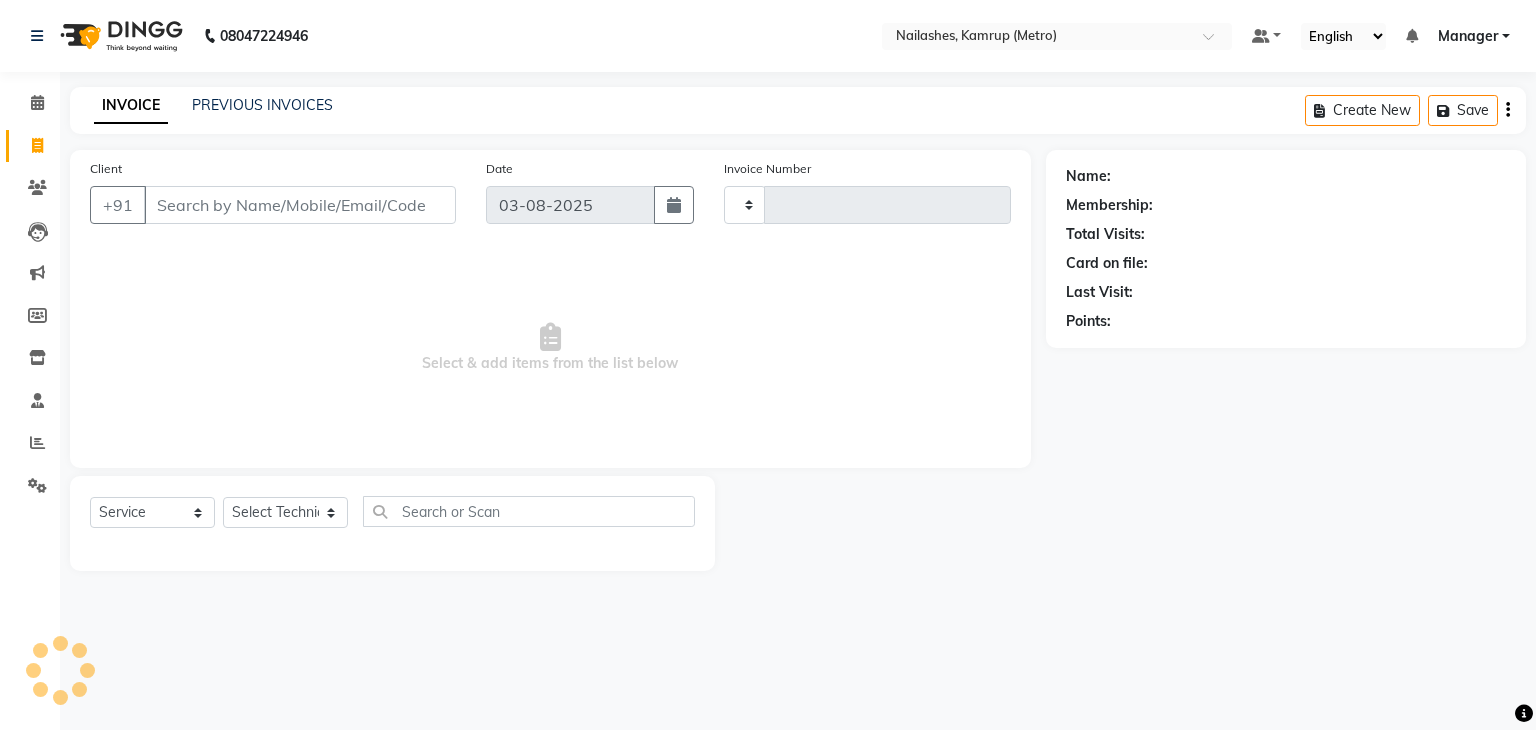 type on "0217" 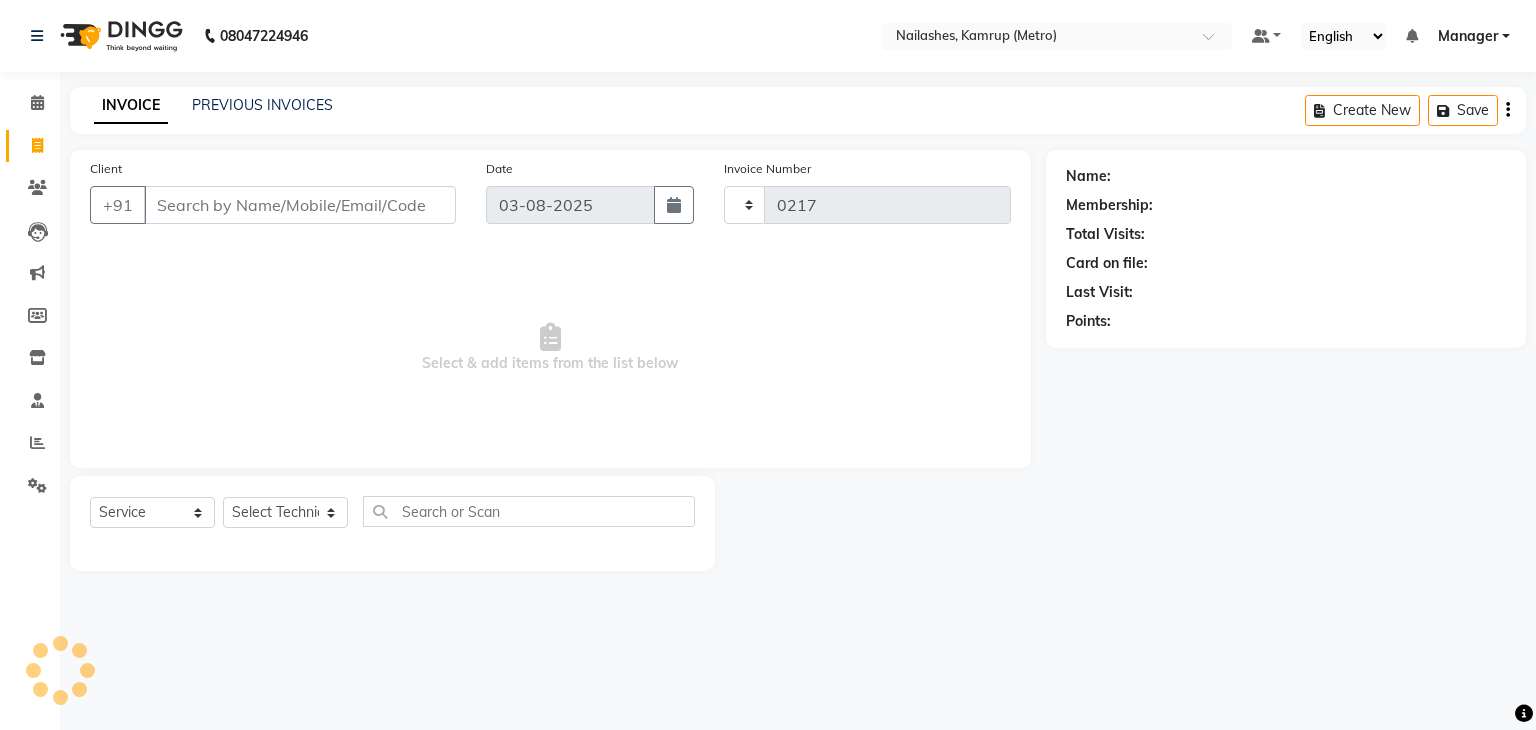 select on "7190" 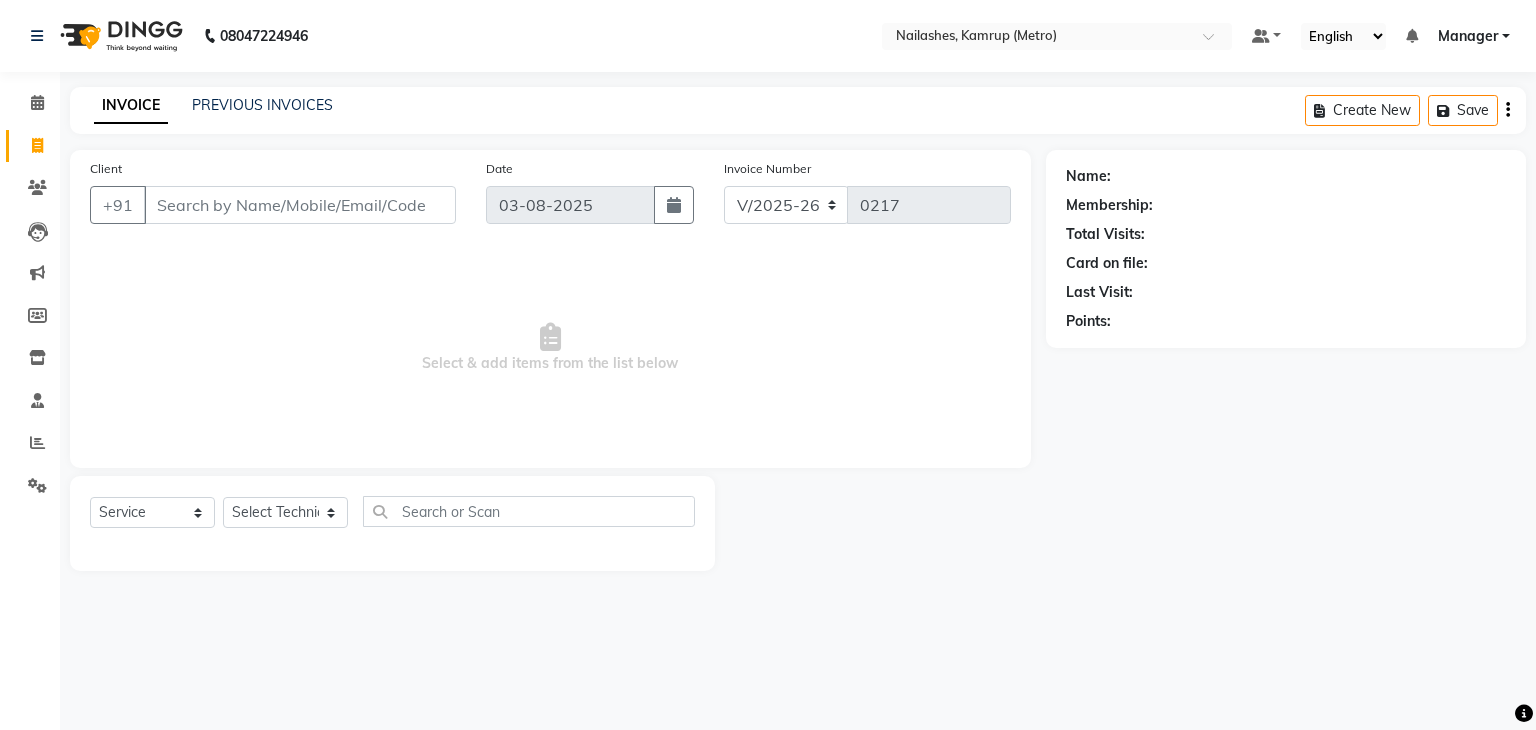 click on "INVOICE PREVIOUS INVOICES Create New   Save" 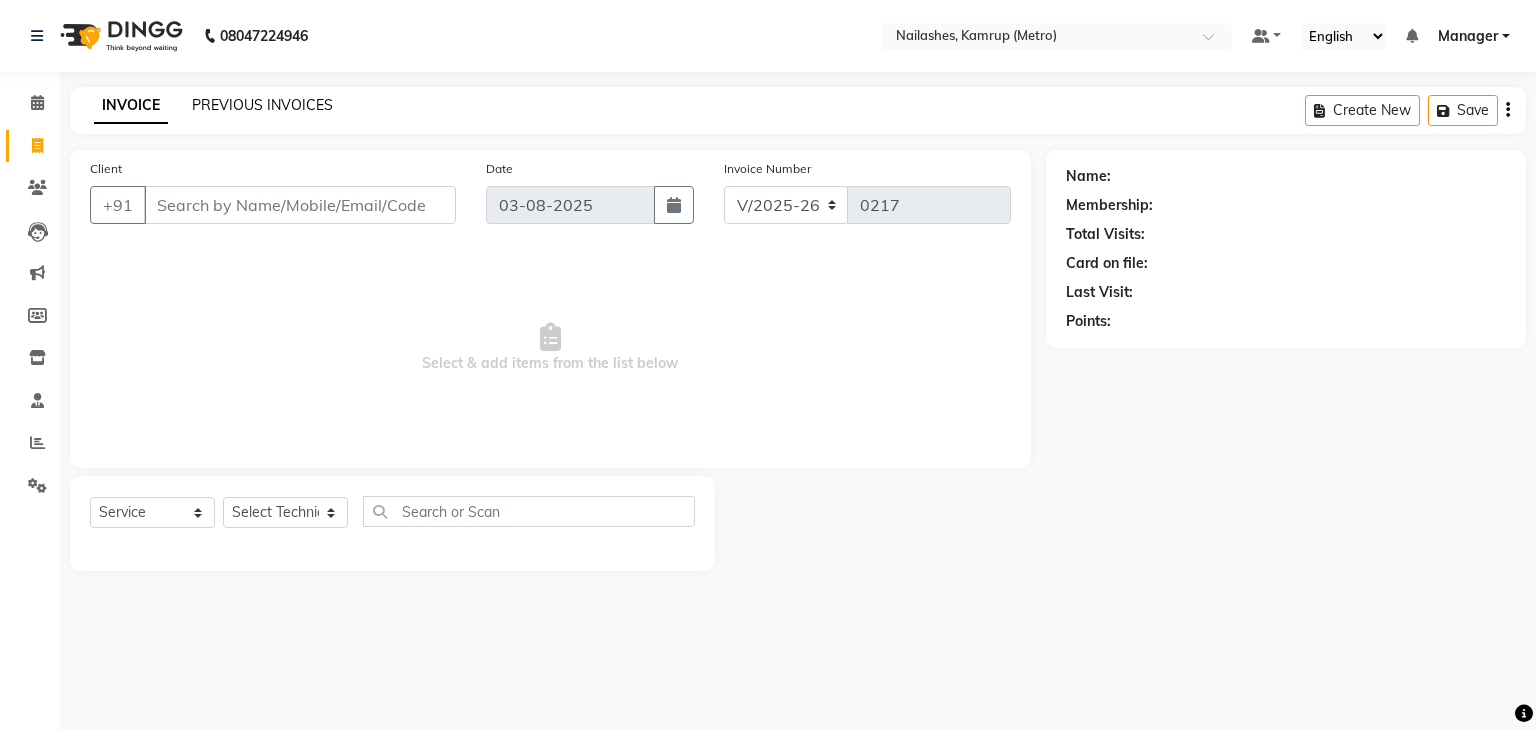 click on "PREVIOUS INVOICES" 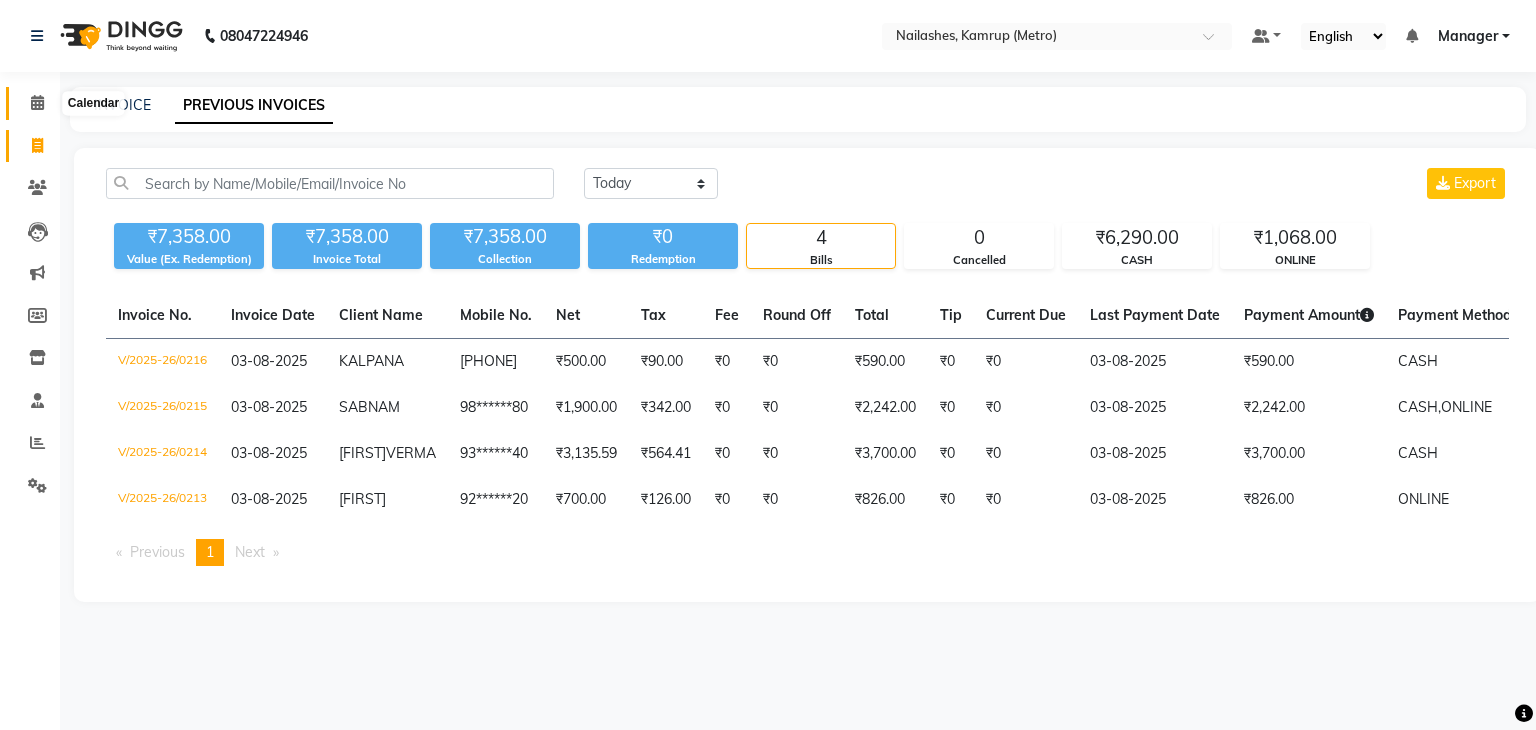 click 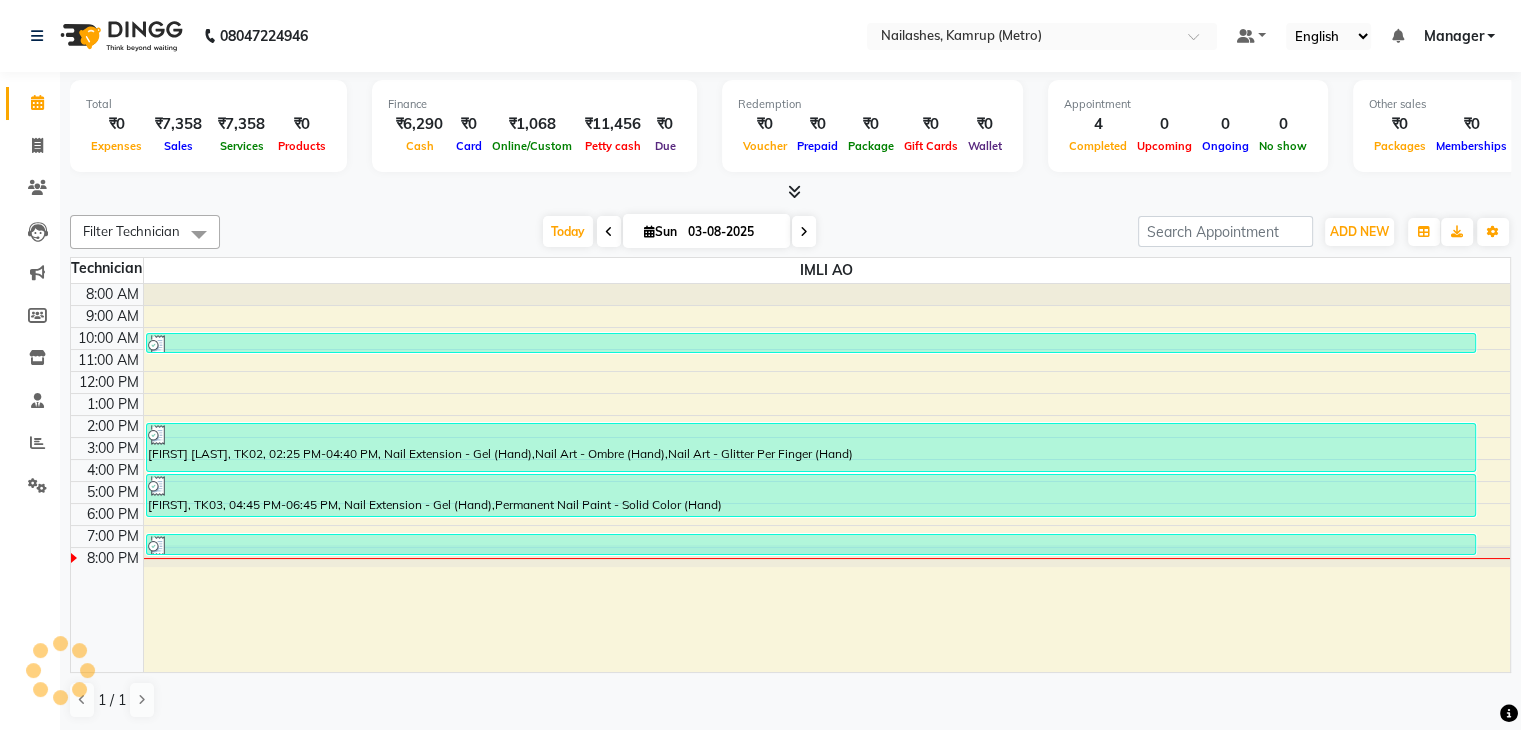click at bounding box center [790, 192] 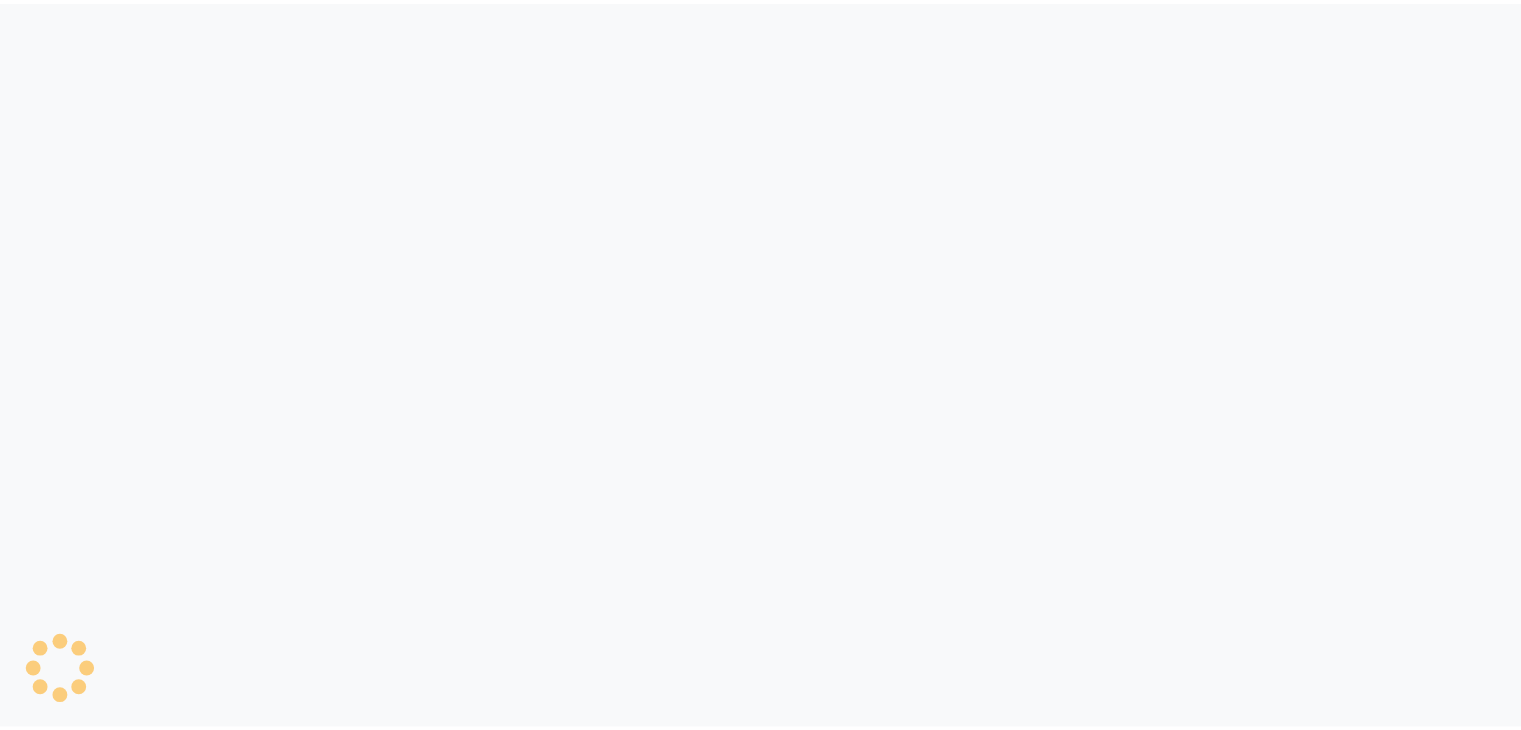 scroll, scrollTop: 0, scrollLeft: 0, axis: both 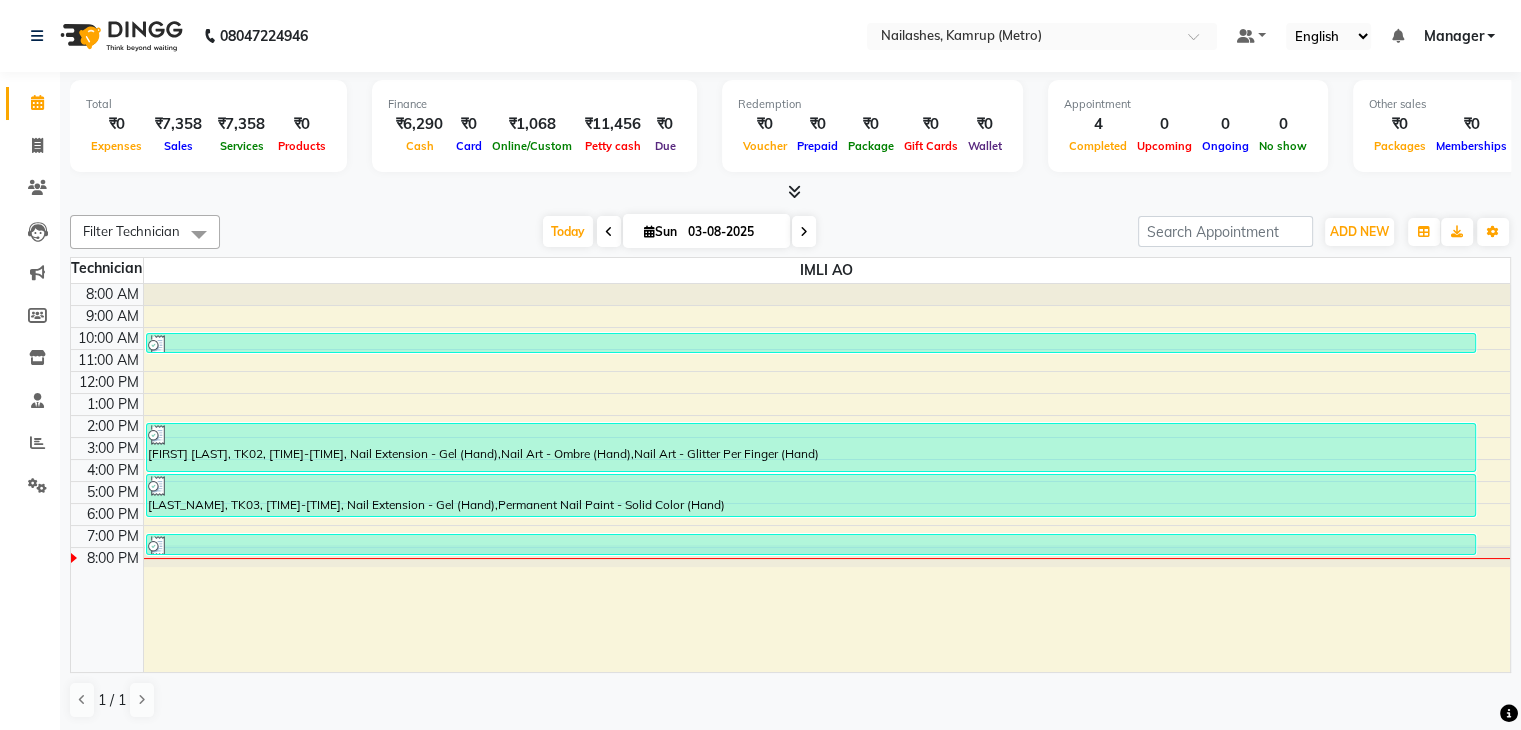 click at bounding box center (790, 192) 